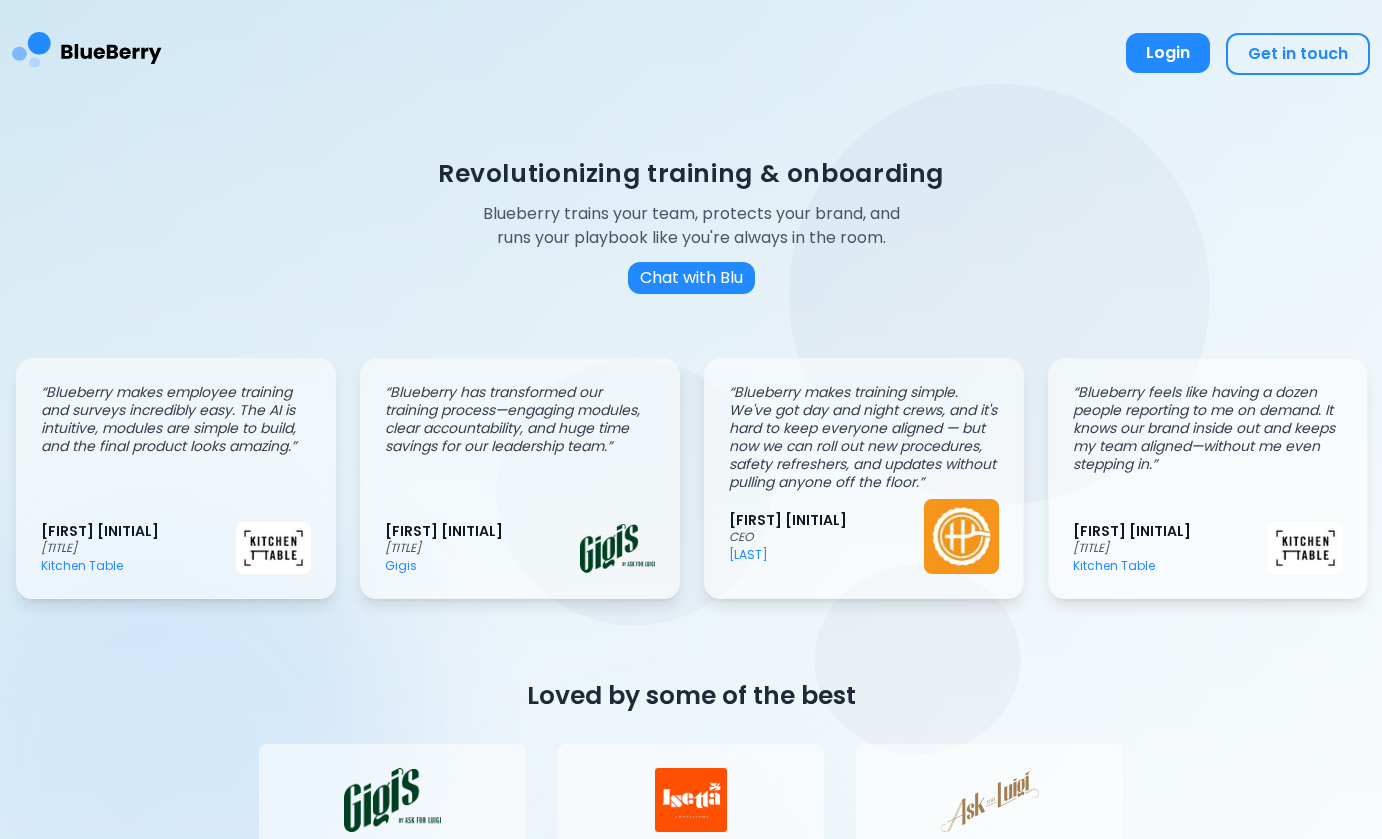 scroll, scrollTop: 0, scrollLeft: 0, axis: both 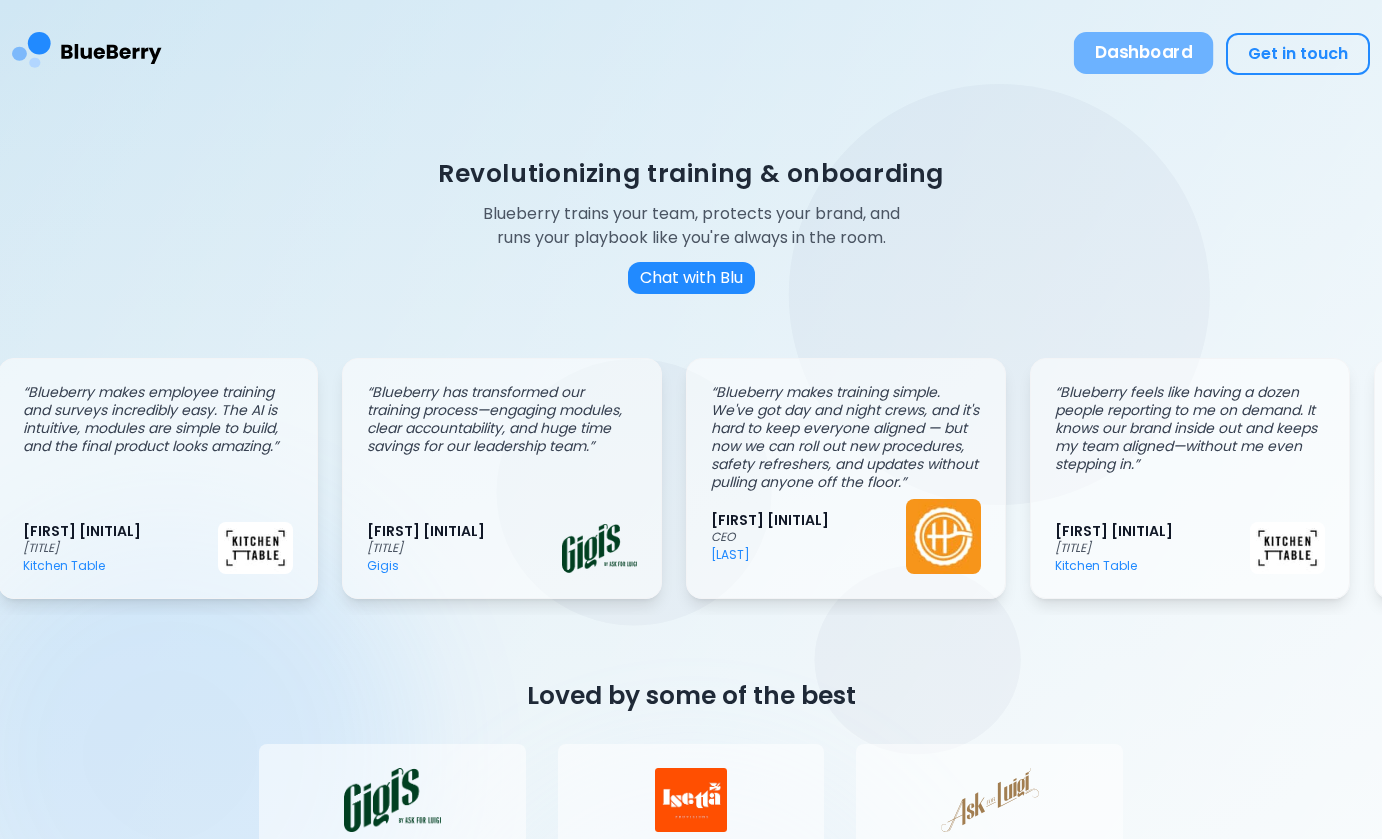 click on "Dashboard" at bounding box center [1144, 53] 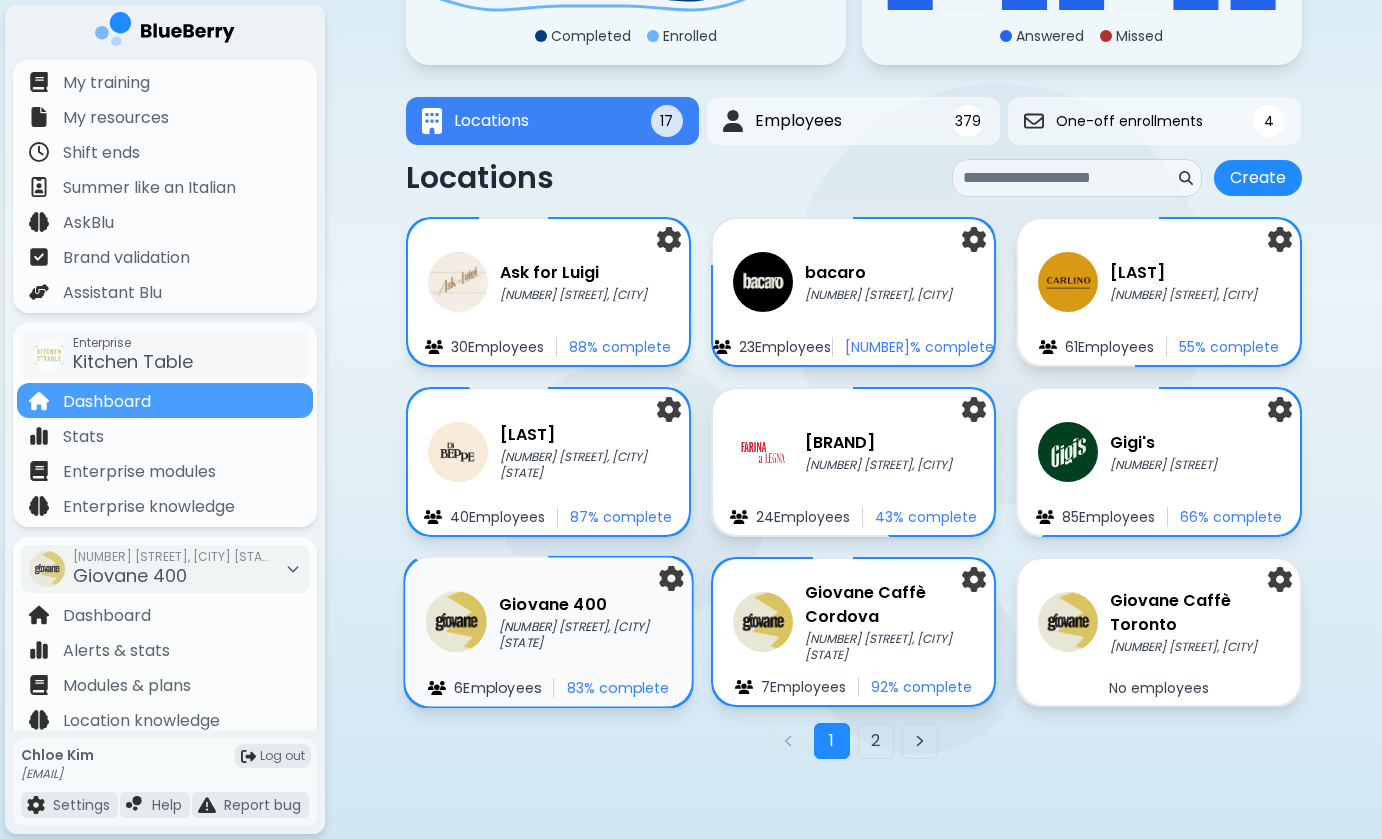 scroll, scrollTop: 252, scrollLeft: 0, axis: vertical 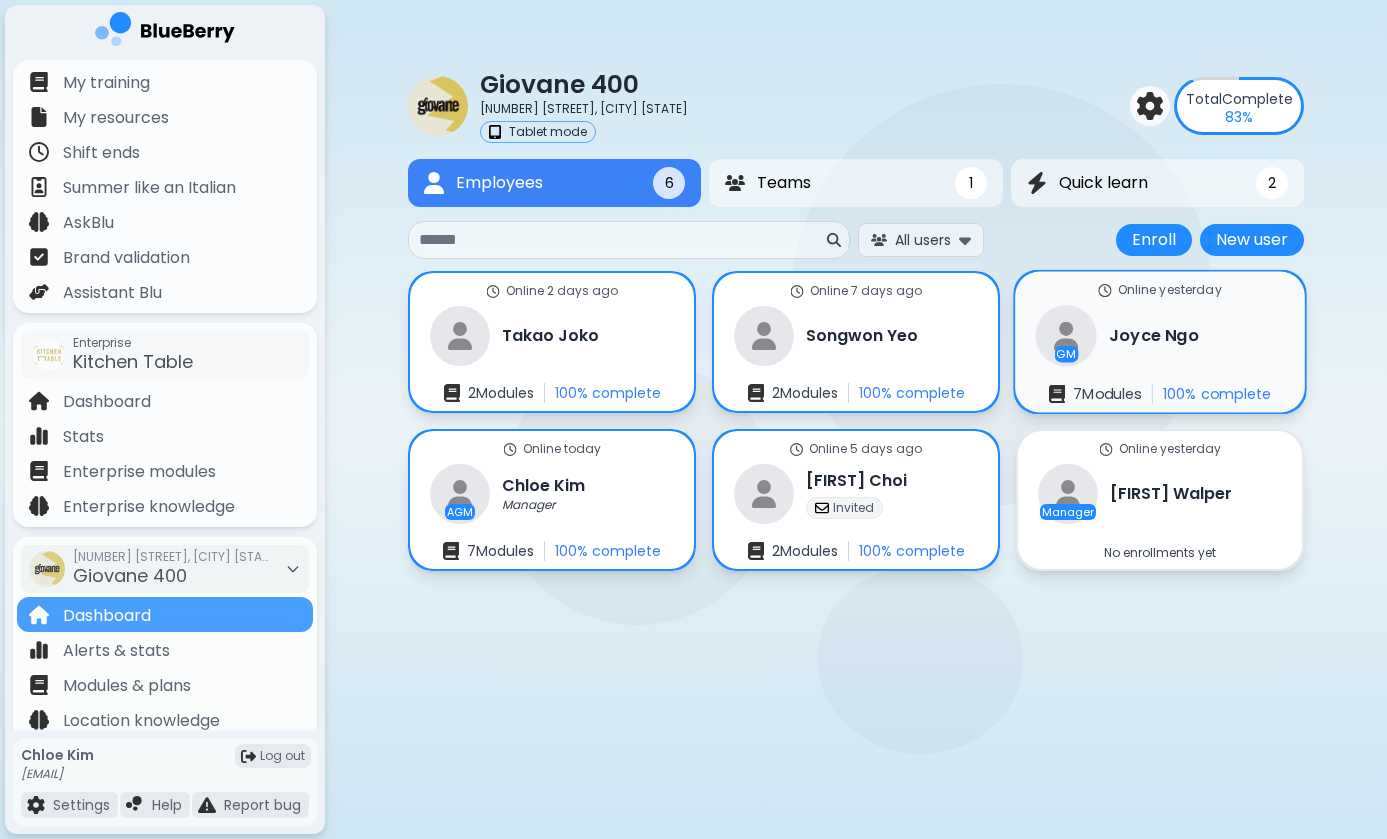 click on "[FIRST] [LAST]" at bounding box center [1154, 336] 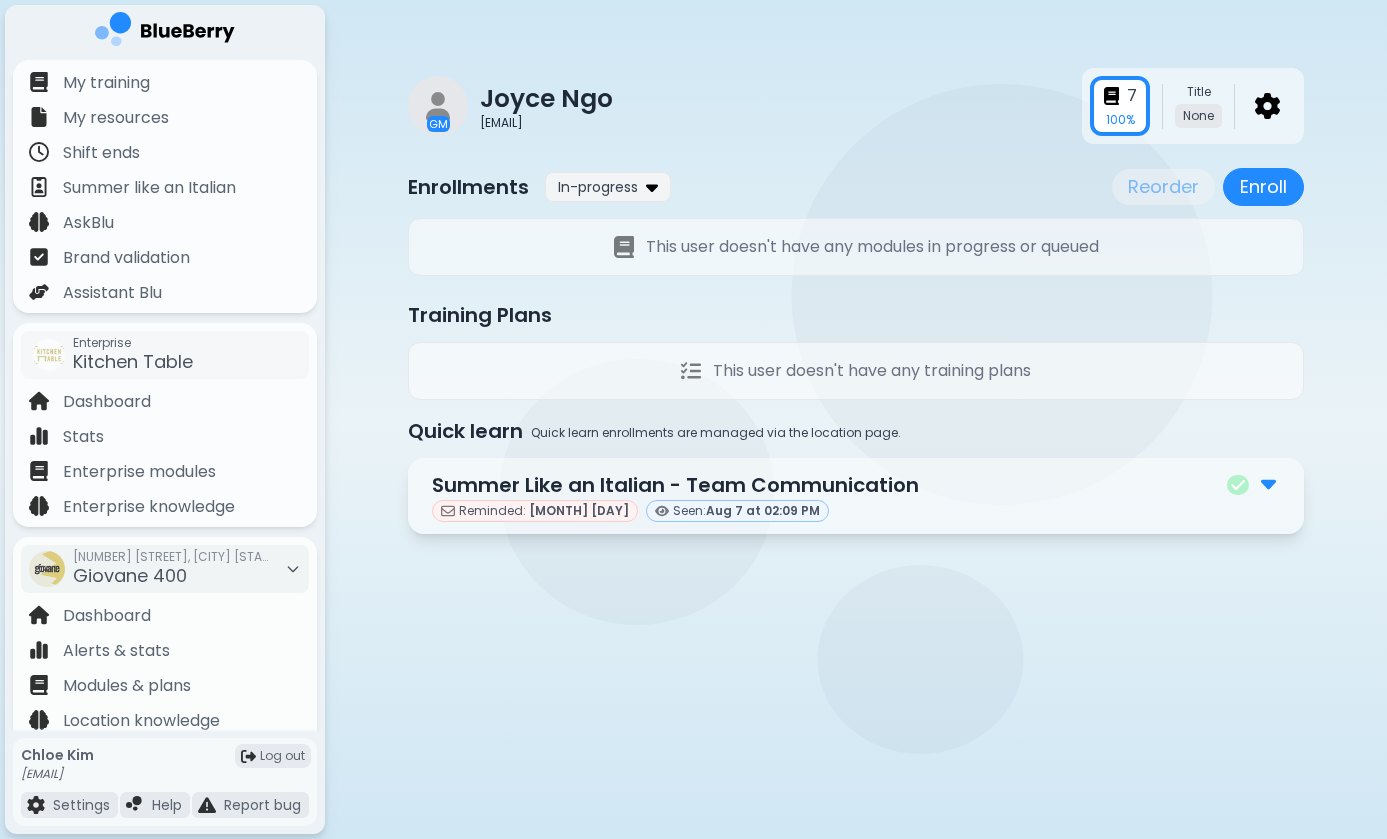 click at bounding box center (1268, 483) 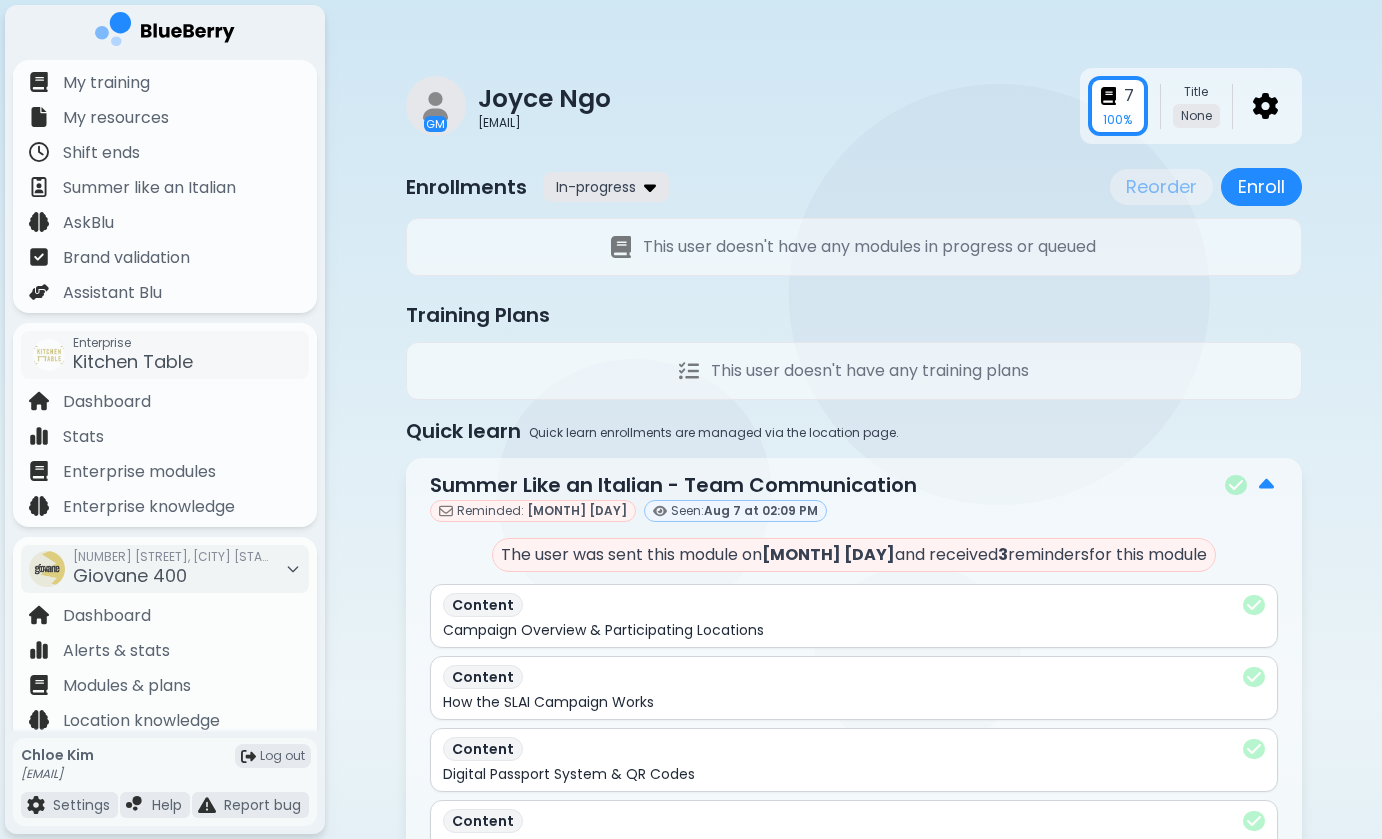 scroll, scrollTop: 0, scrollLeft: 0, axis: both 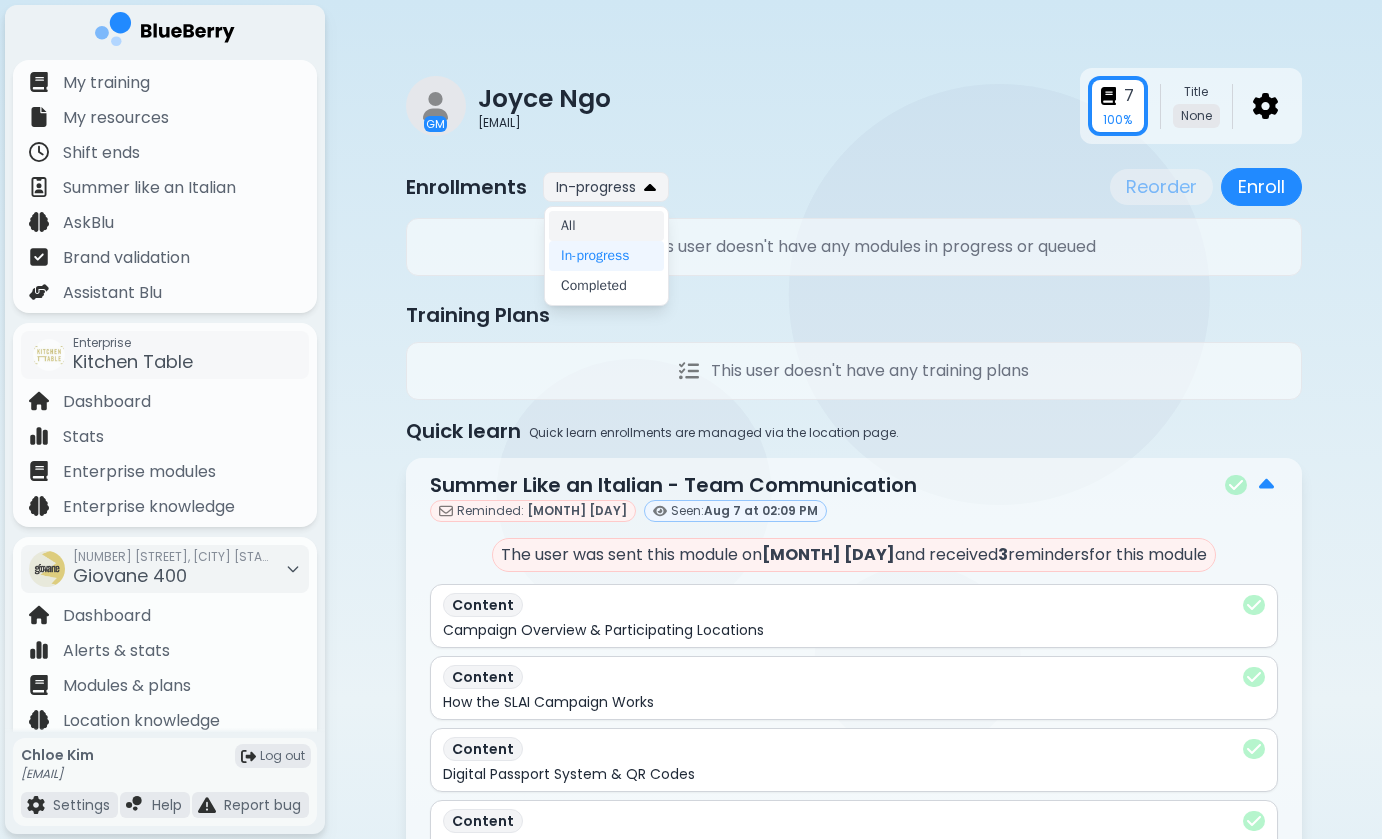 click on "All" at bounding box center [606, 226] 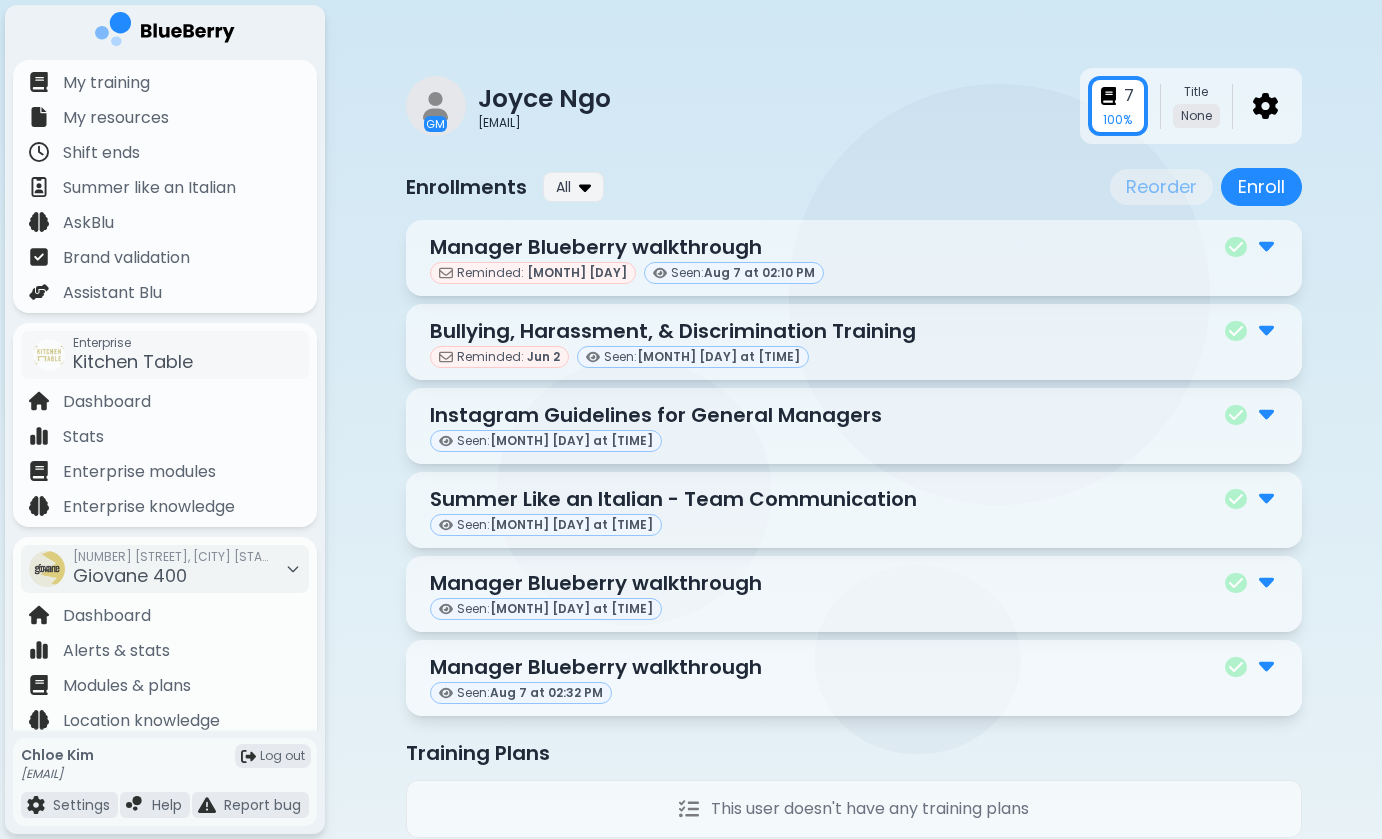click on "Manager Blueberry walkthrough" at bounding box center (854, 247) 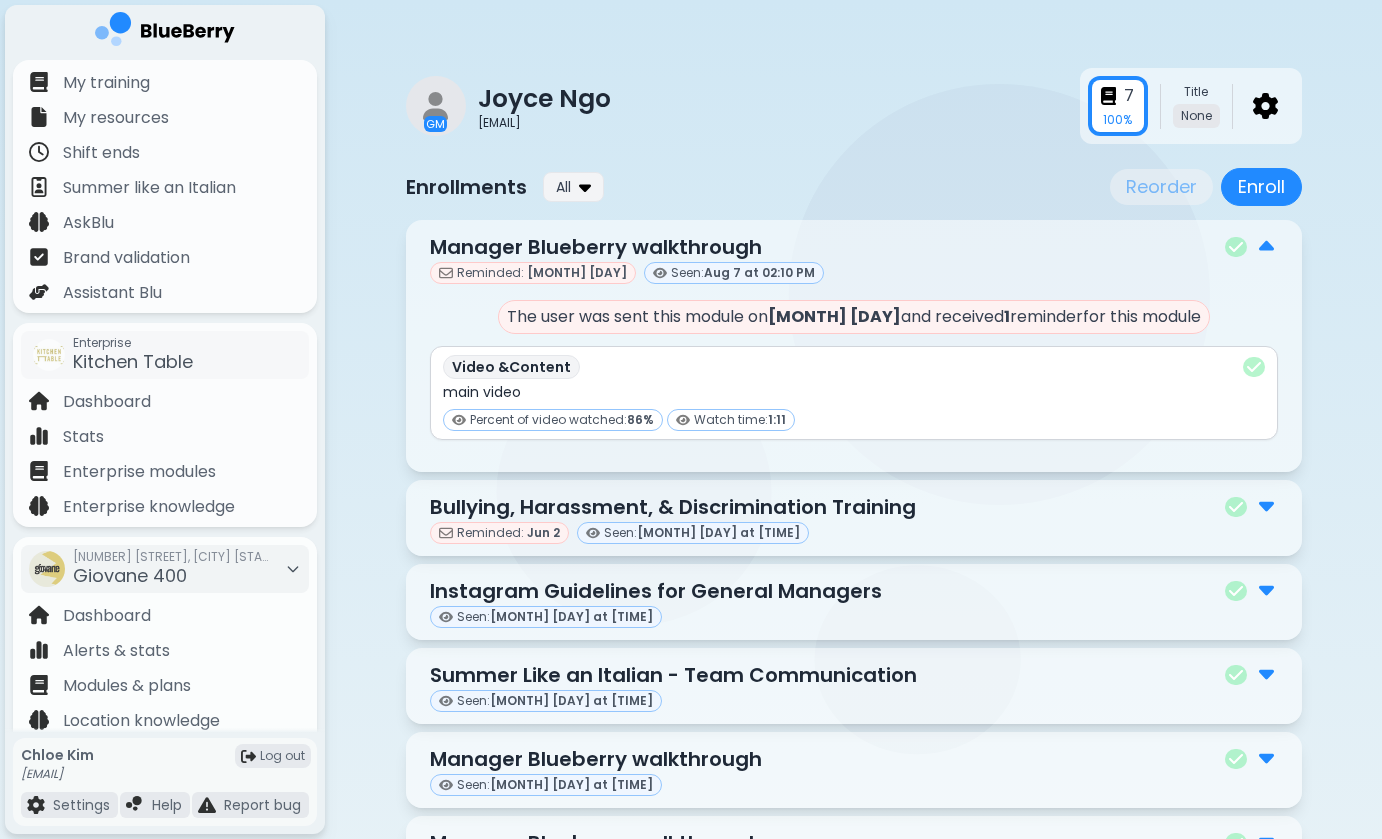 click at bounding box center [1254, 367] 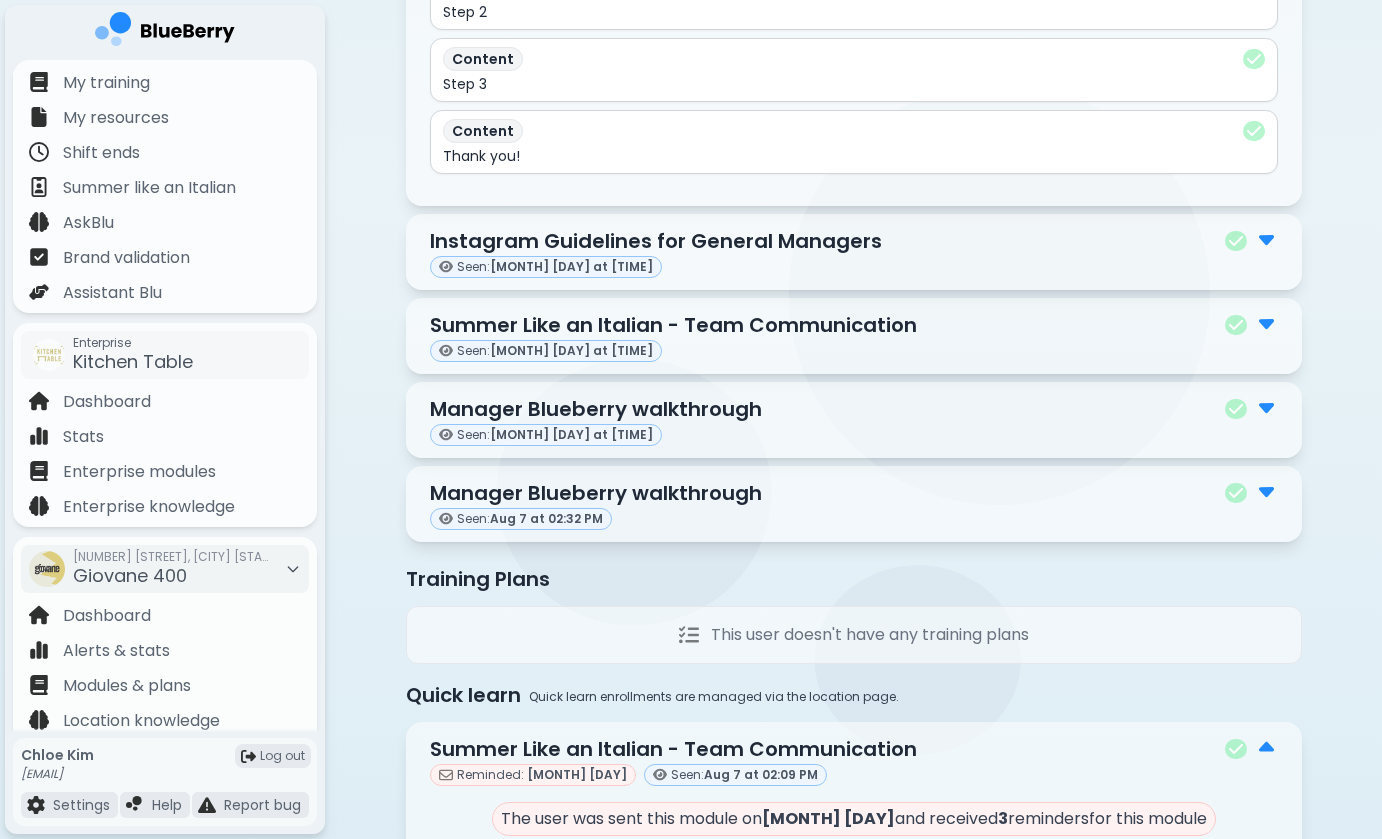 scroll, scrollTop: 1312, scrollLeft: 0, axis: vertical 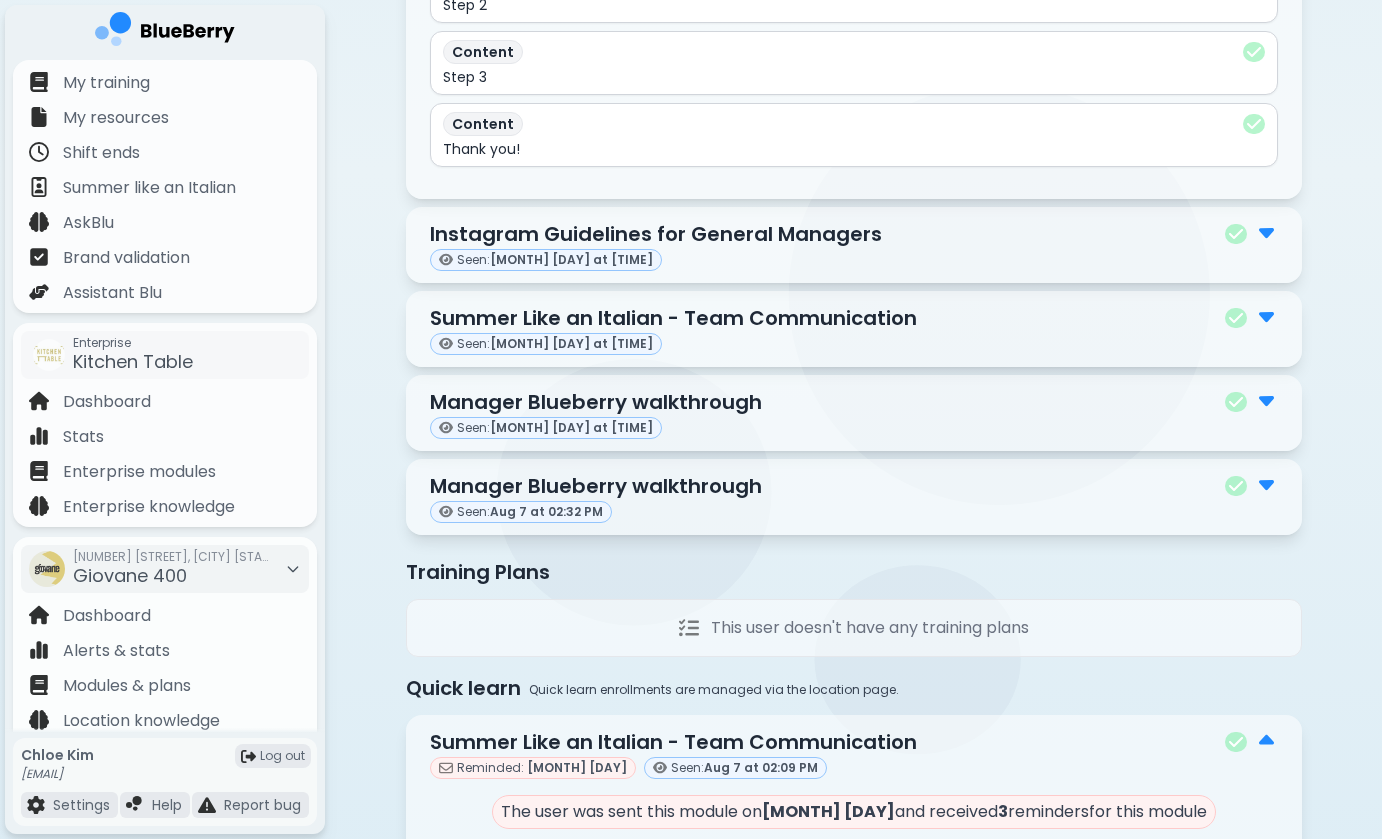 click at bounding box center [1251, 233] 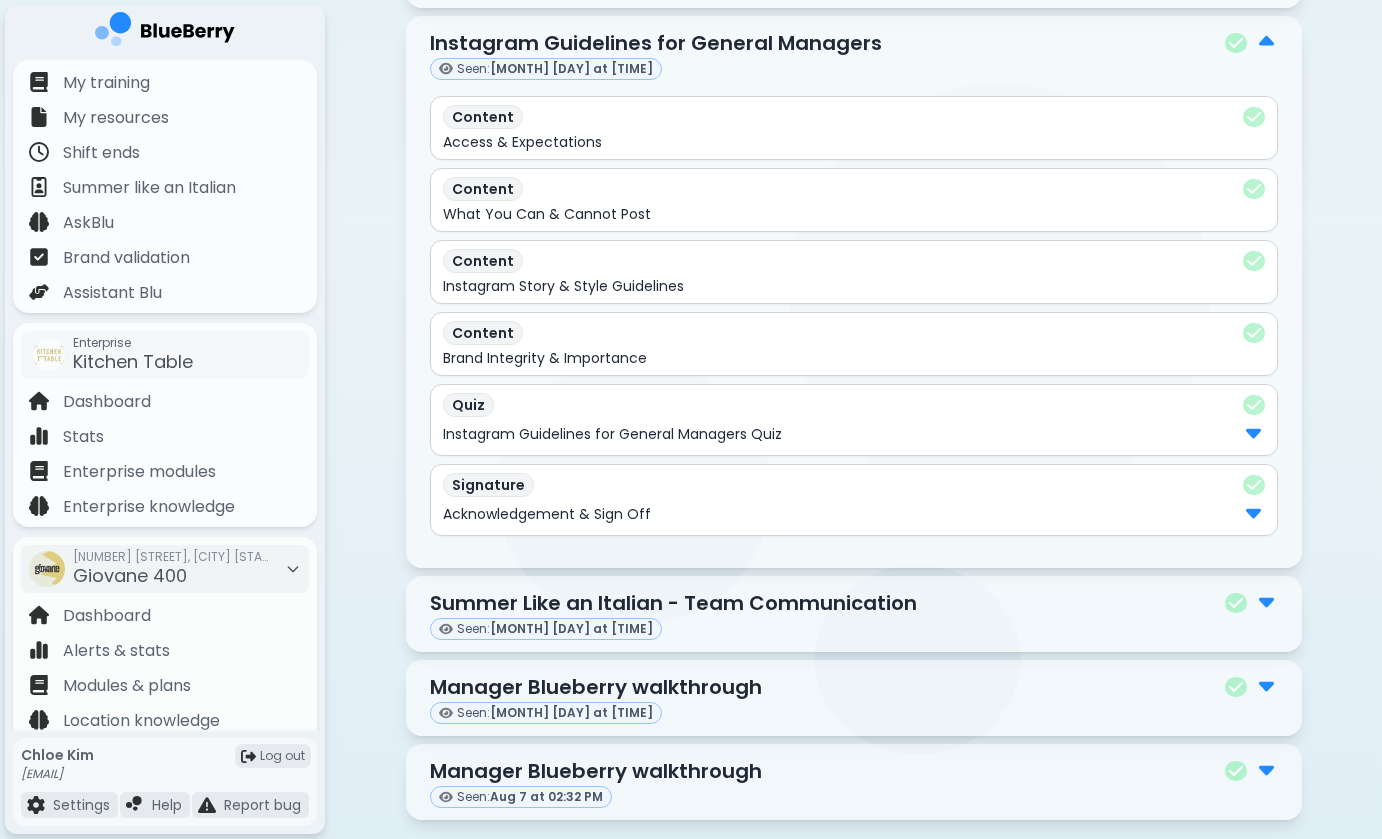 scroll, scrollTop: 1509, scrollLeft: 0, axis: vertical 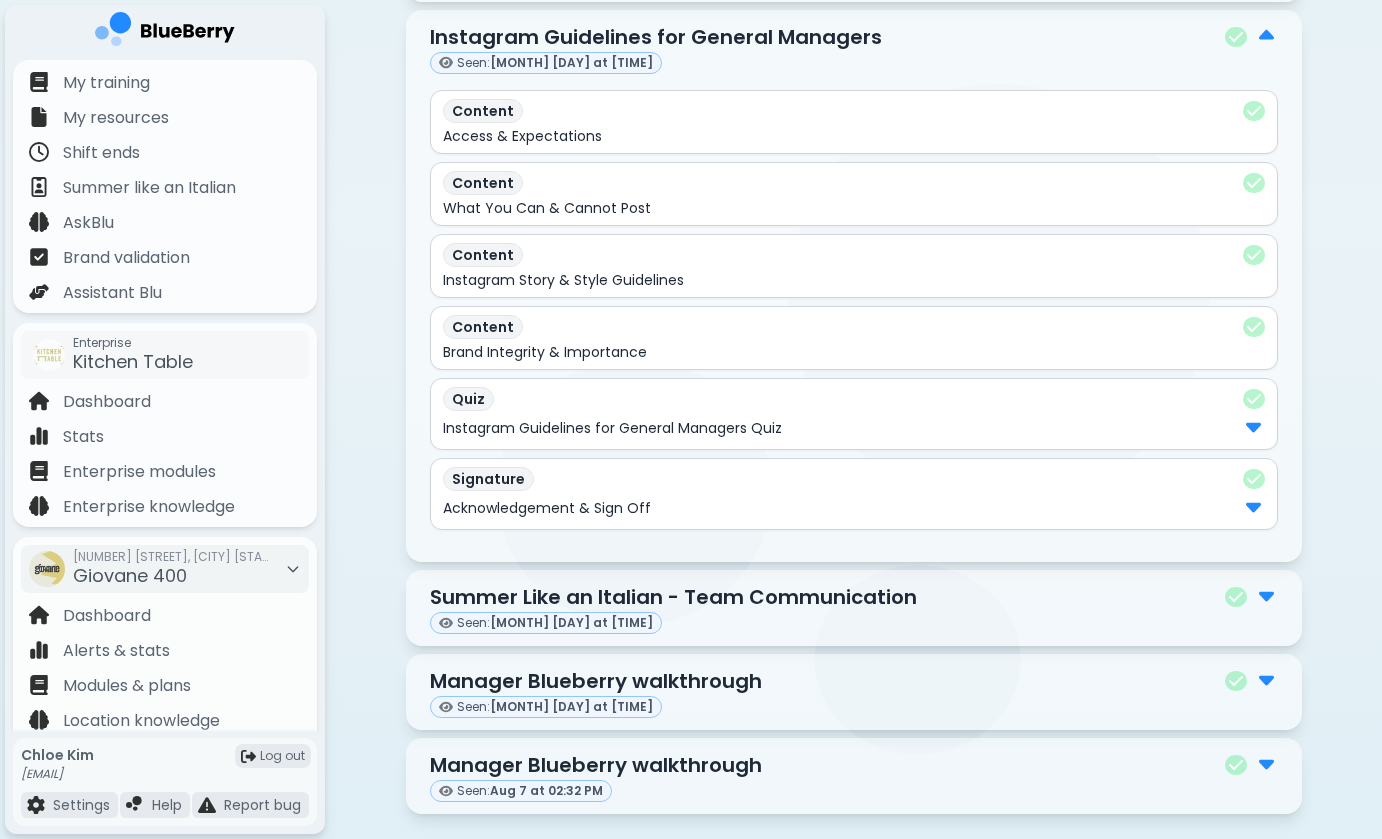 click at bounding box center [1254, 399] 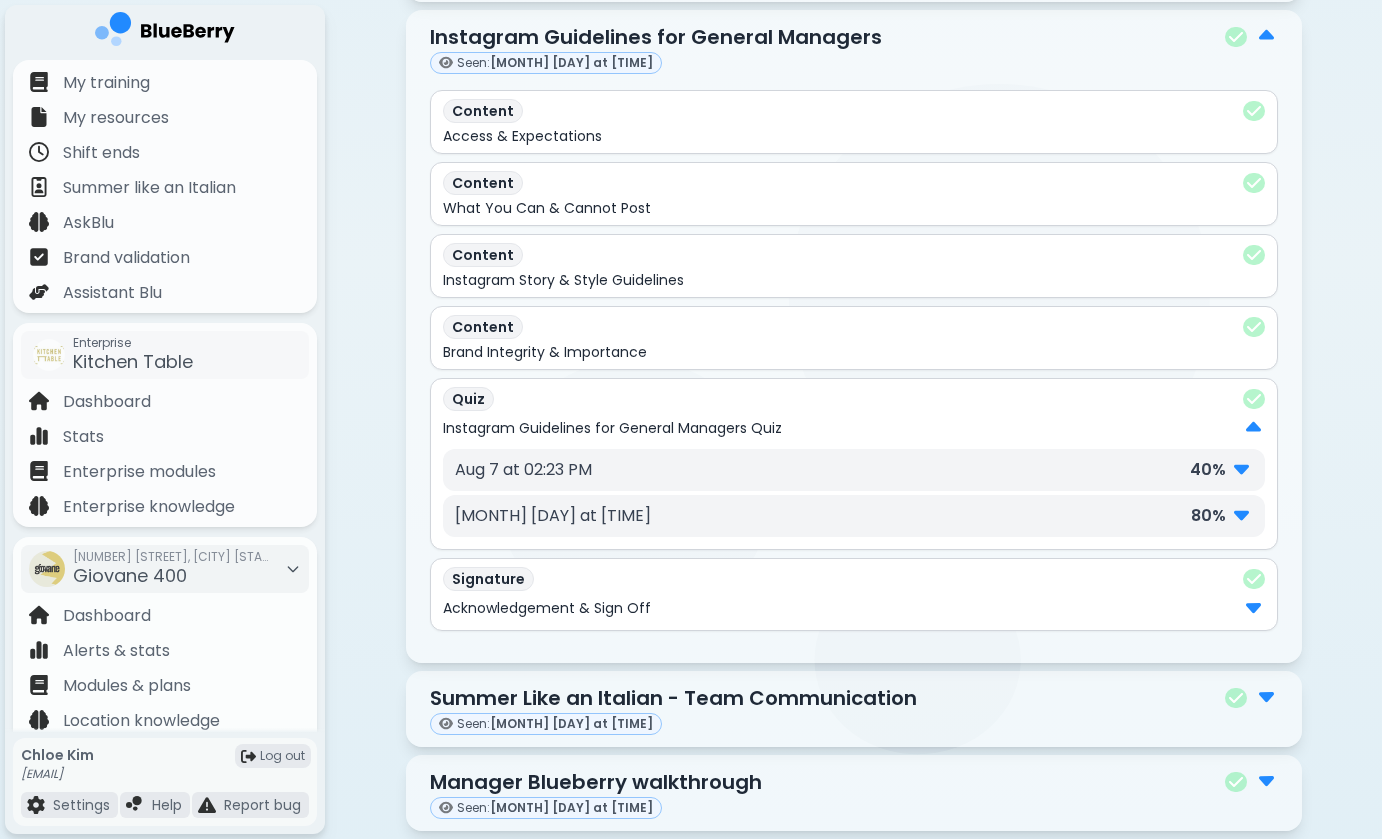 click at bounding box center [1241, 468] 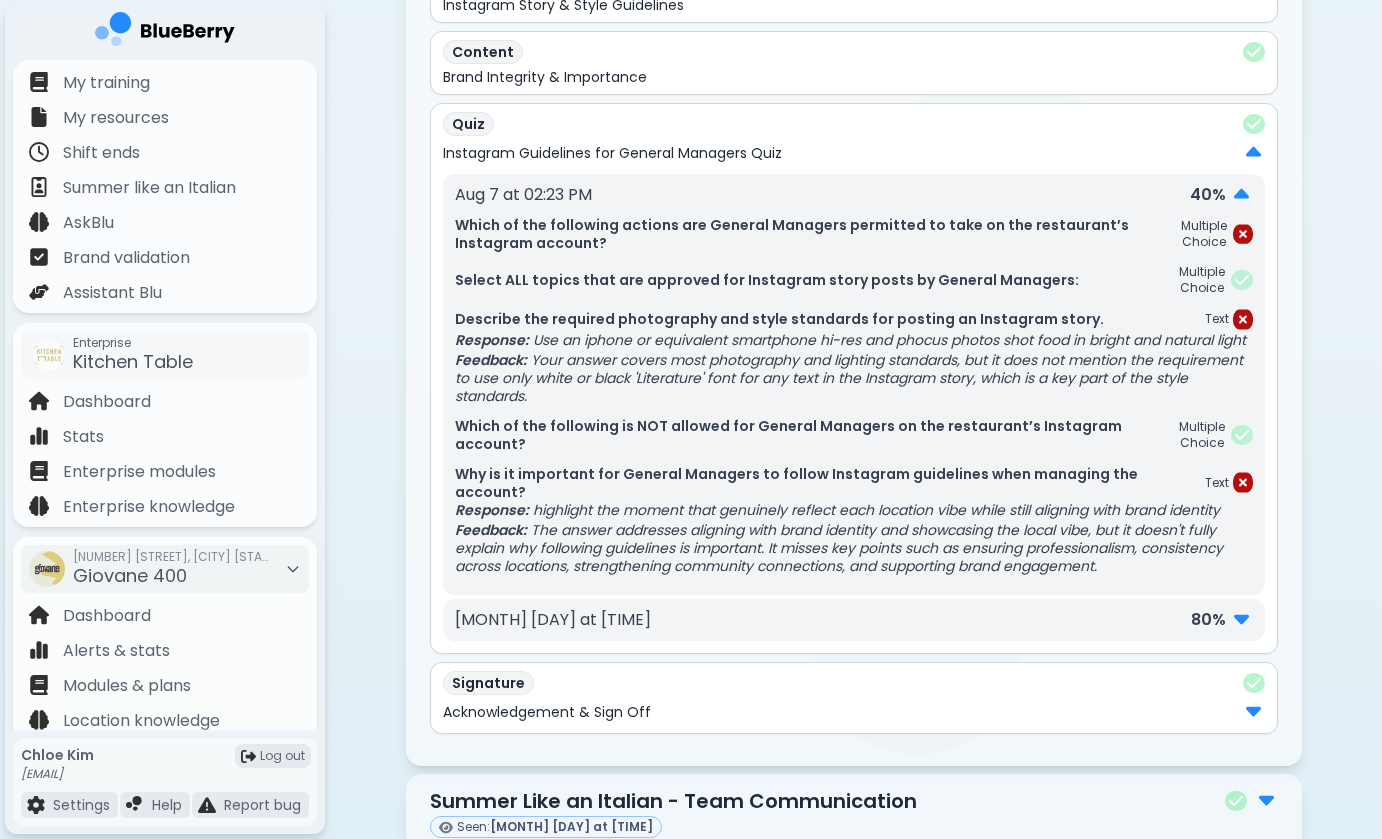 scroll, scrollTop: 1786, scrollLeft: 0, axis: vertical 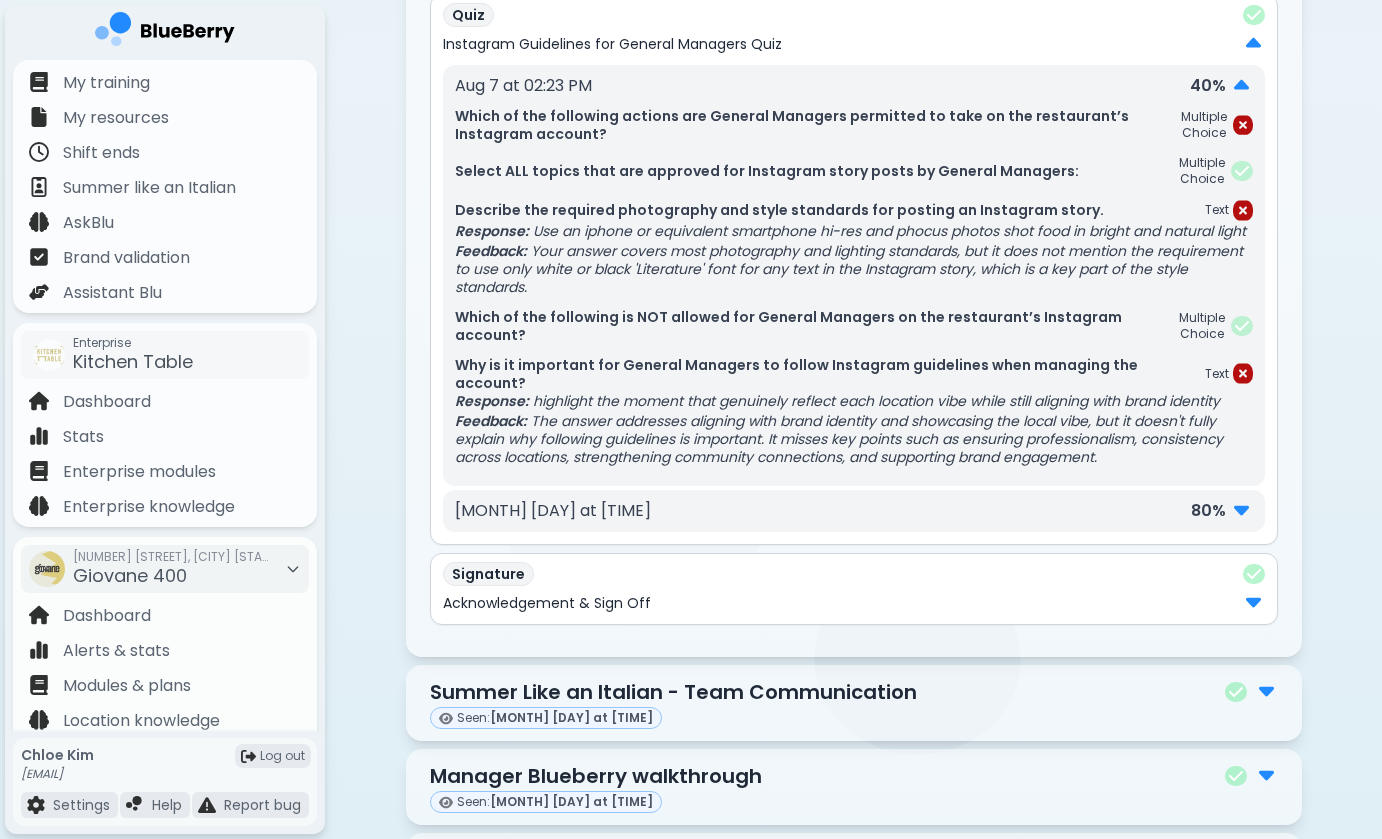 click at bounding box center (1241, 509) 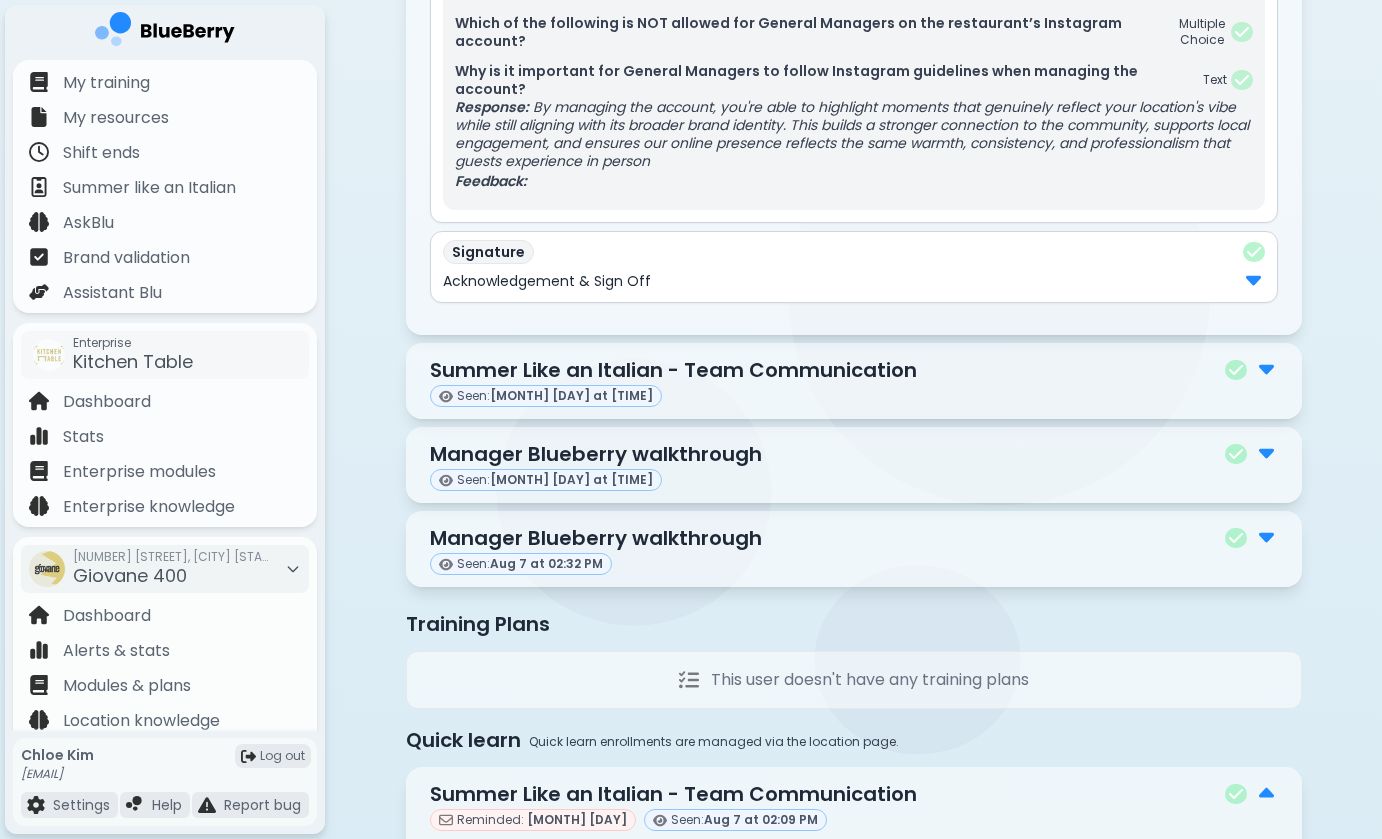 scroll, scrollTop: 2594, scrollLeft: 0, axis: vertical 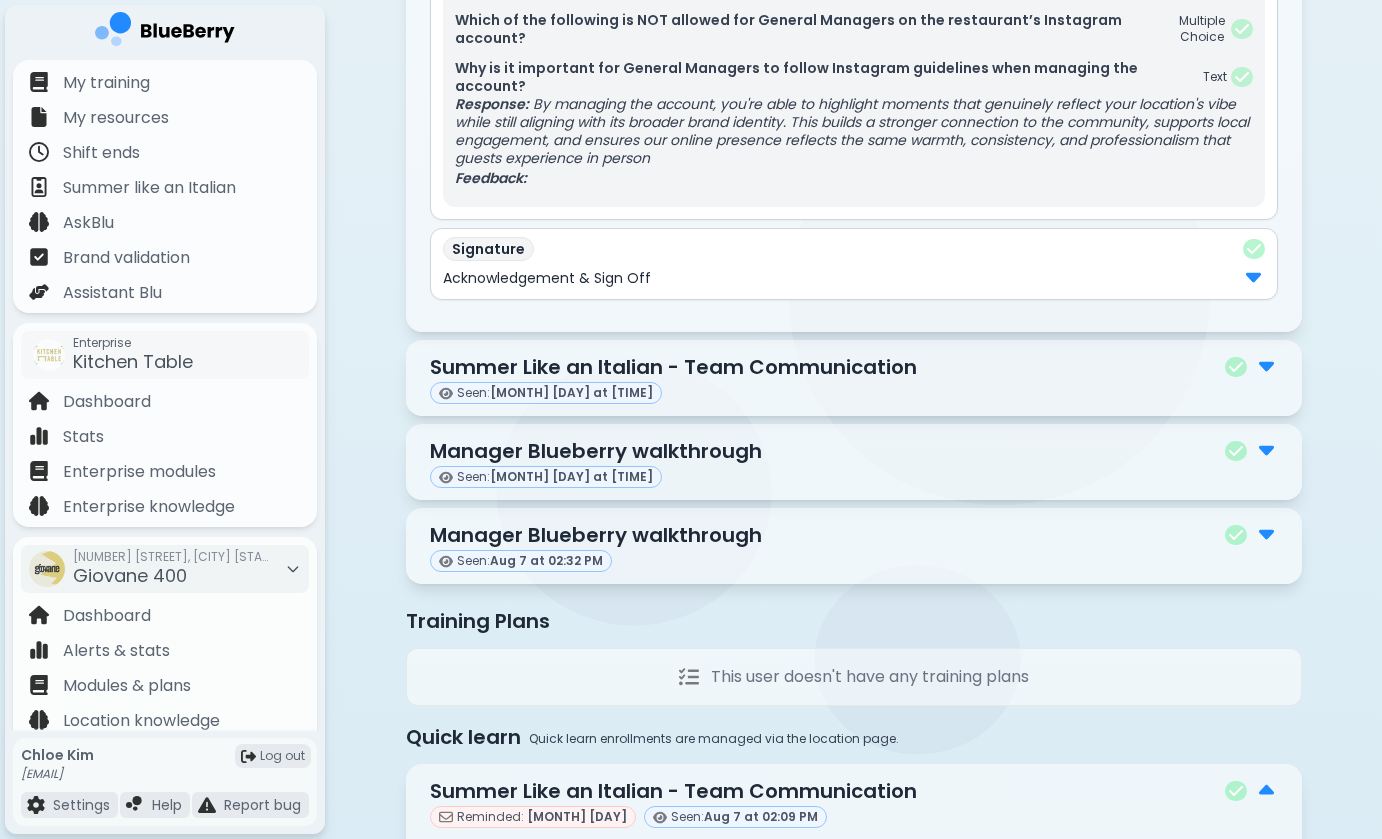 click at bounding box center [1251, 451] 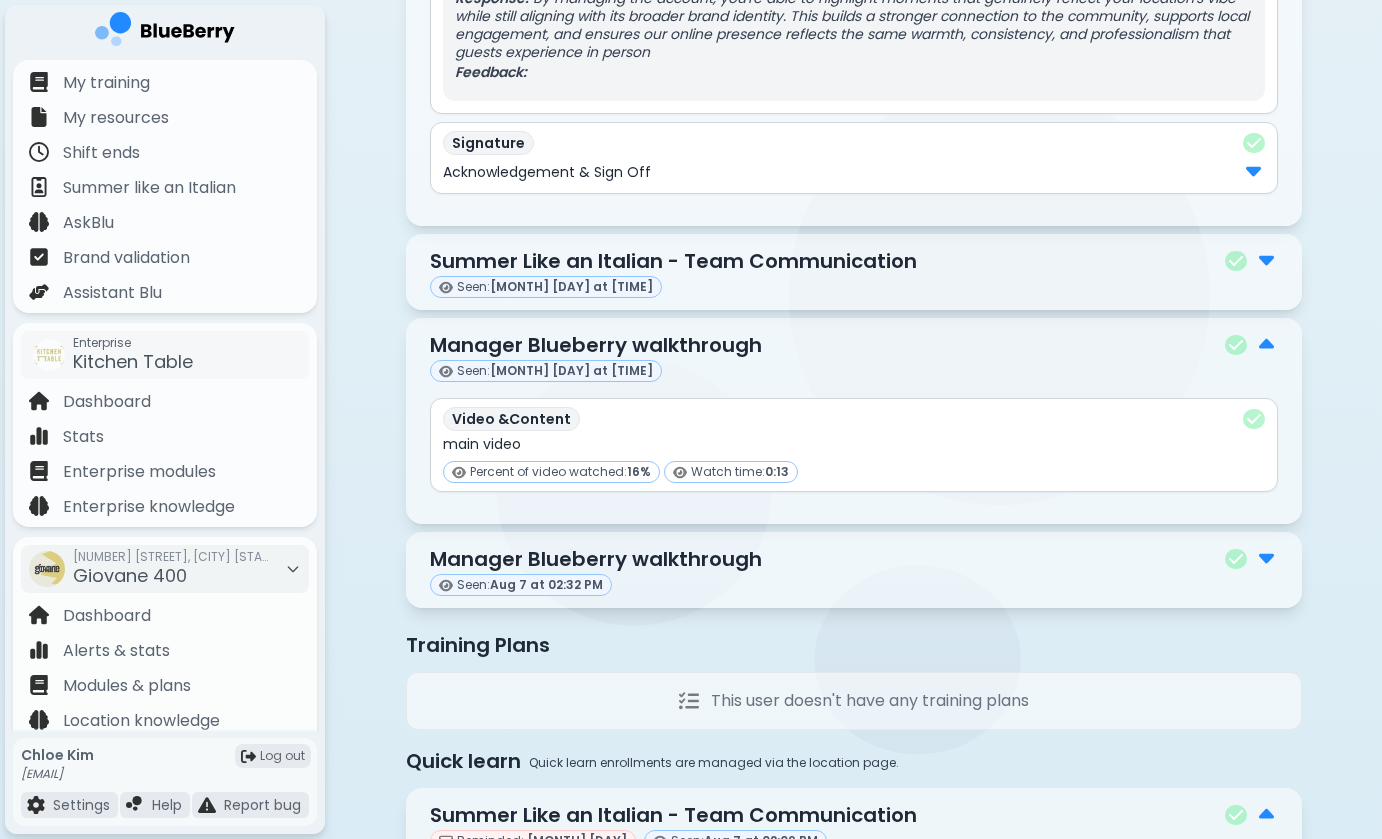 scroll, scrollTop: 2711, scrollLeft: 0, axis: vertical 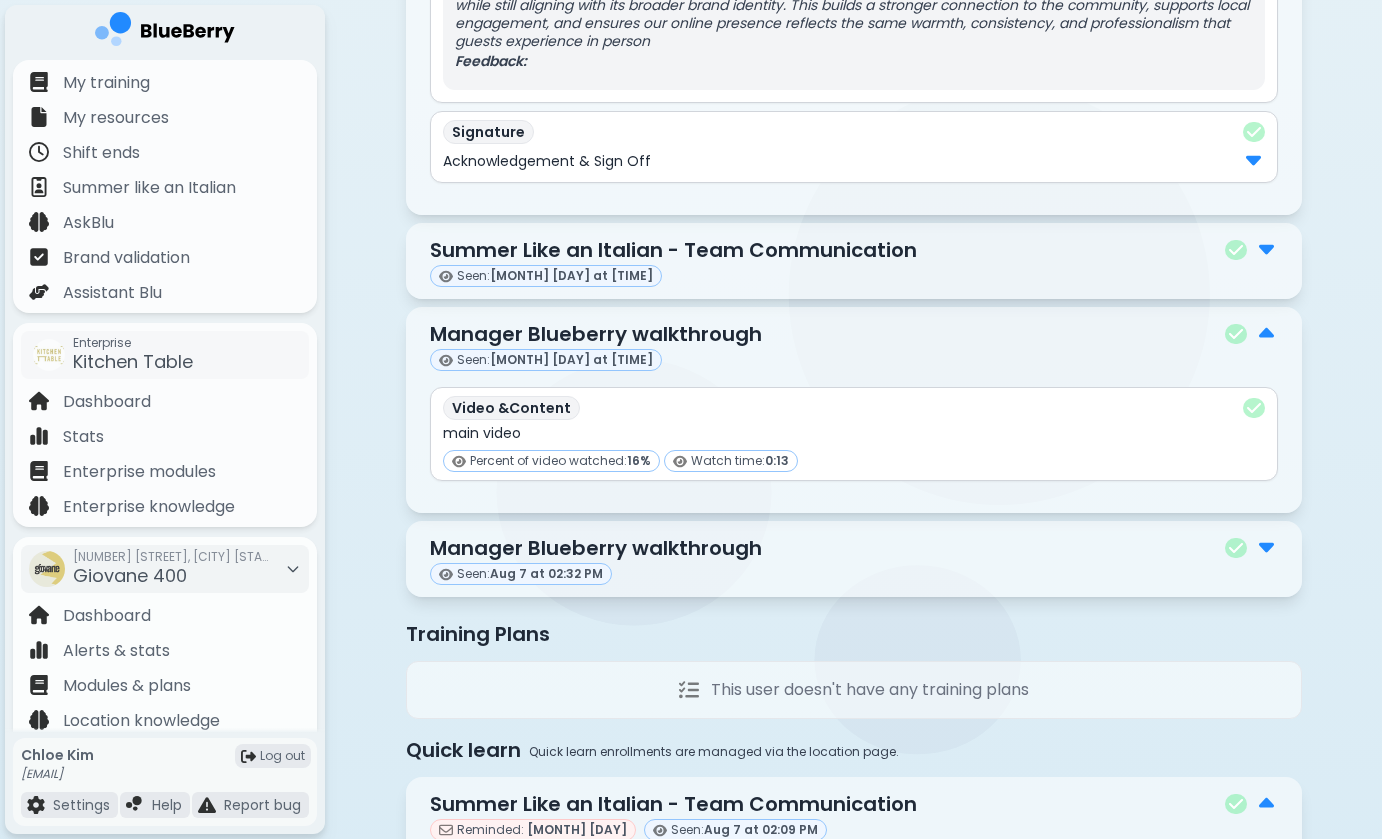 click at bounding box center [1254, 408] 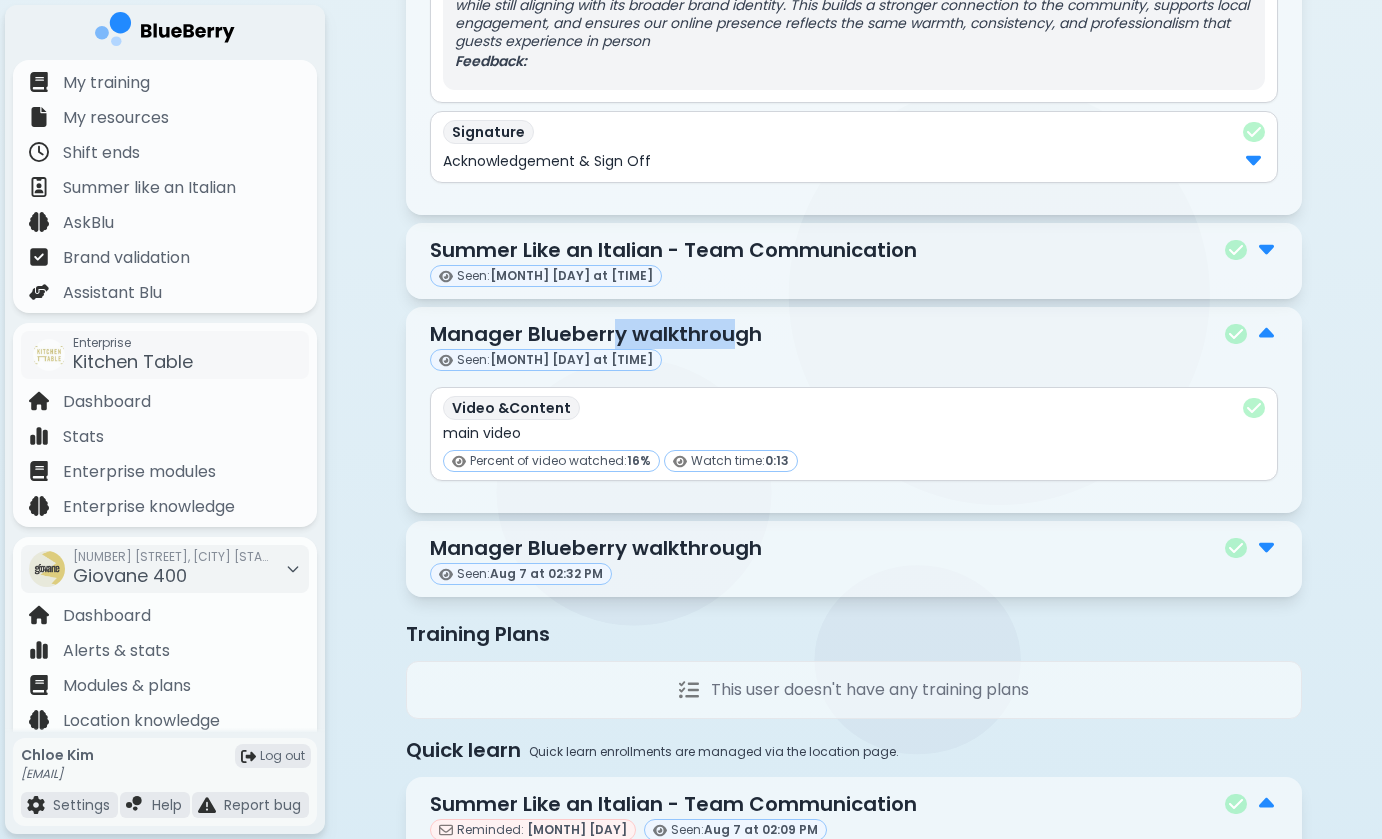 drag, startPoint x: 733, startPoint y: 347, endPoint x: 610, endPoint y: 348, distance: 123.00407 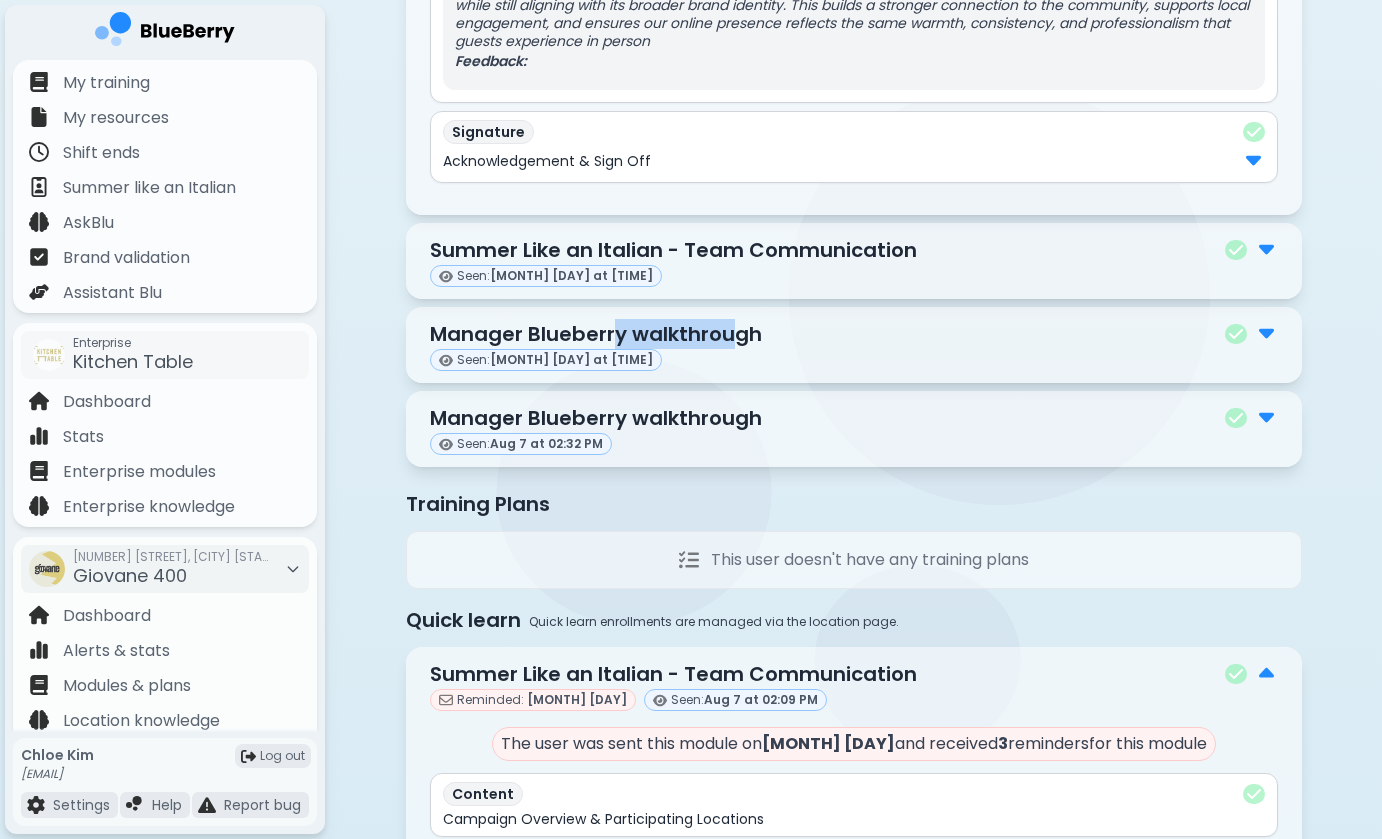 click on "Manager Blueberry walkthrough" at bounding box center (596, 334) 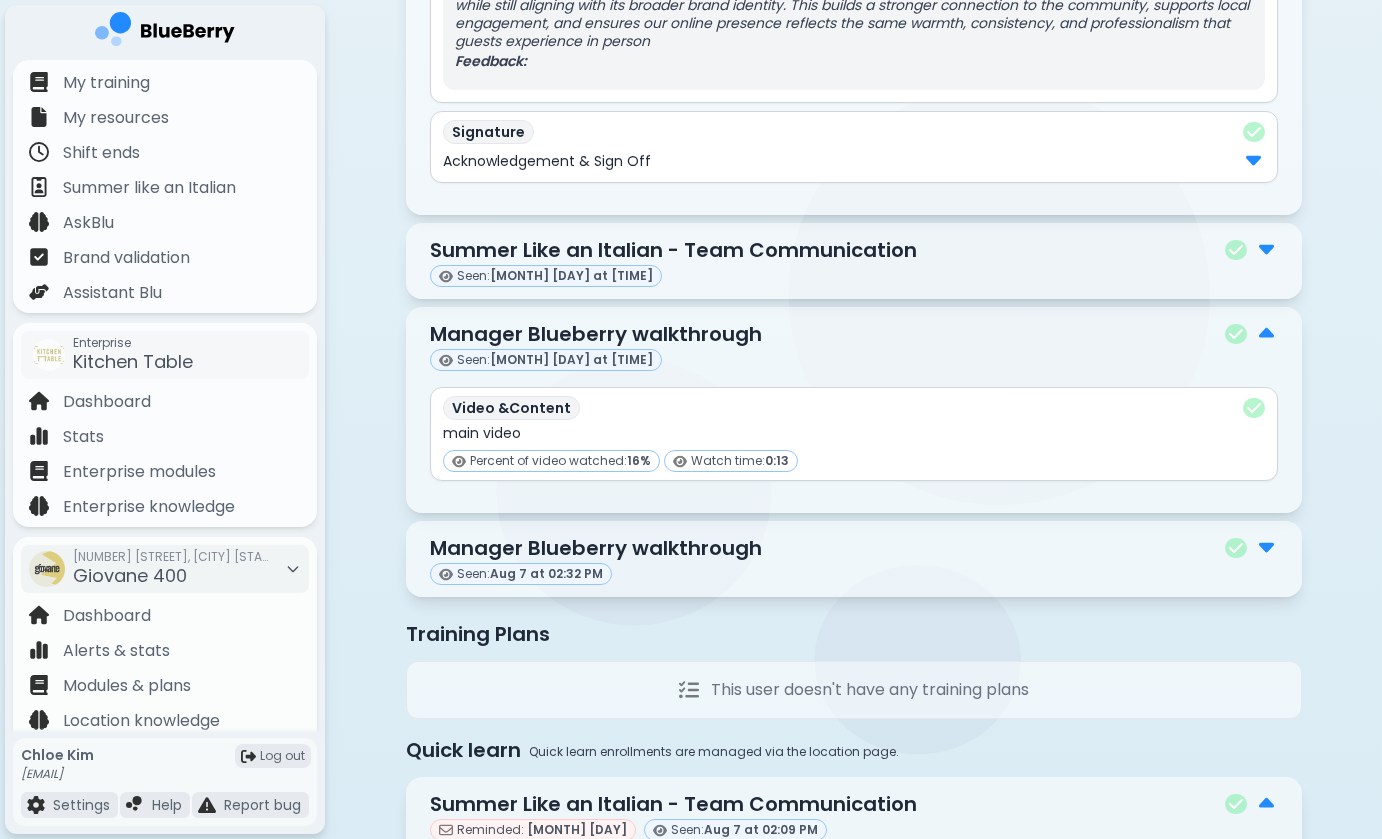 click on "Manager Blueberry walkthrough" at bounding box center (596, 548) 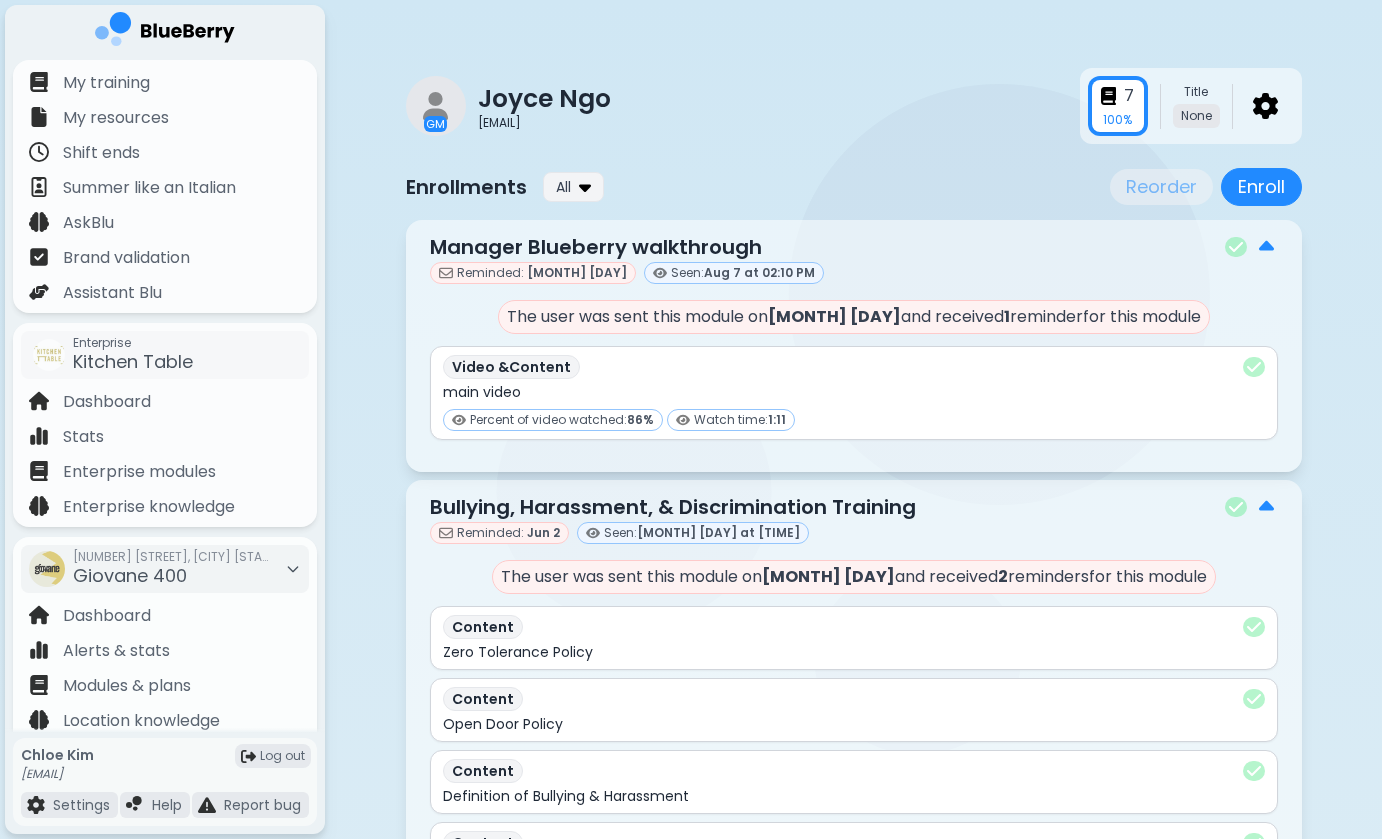scroll, scrollTop: 0, scrollLeft: 0, axis: both 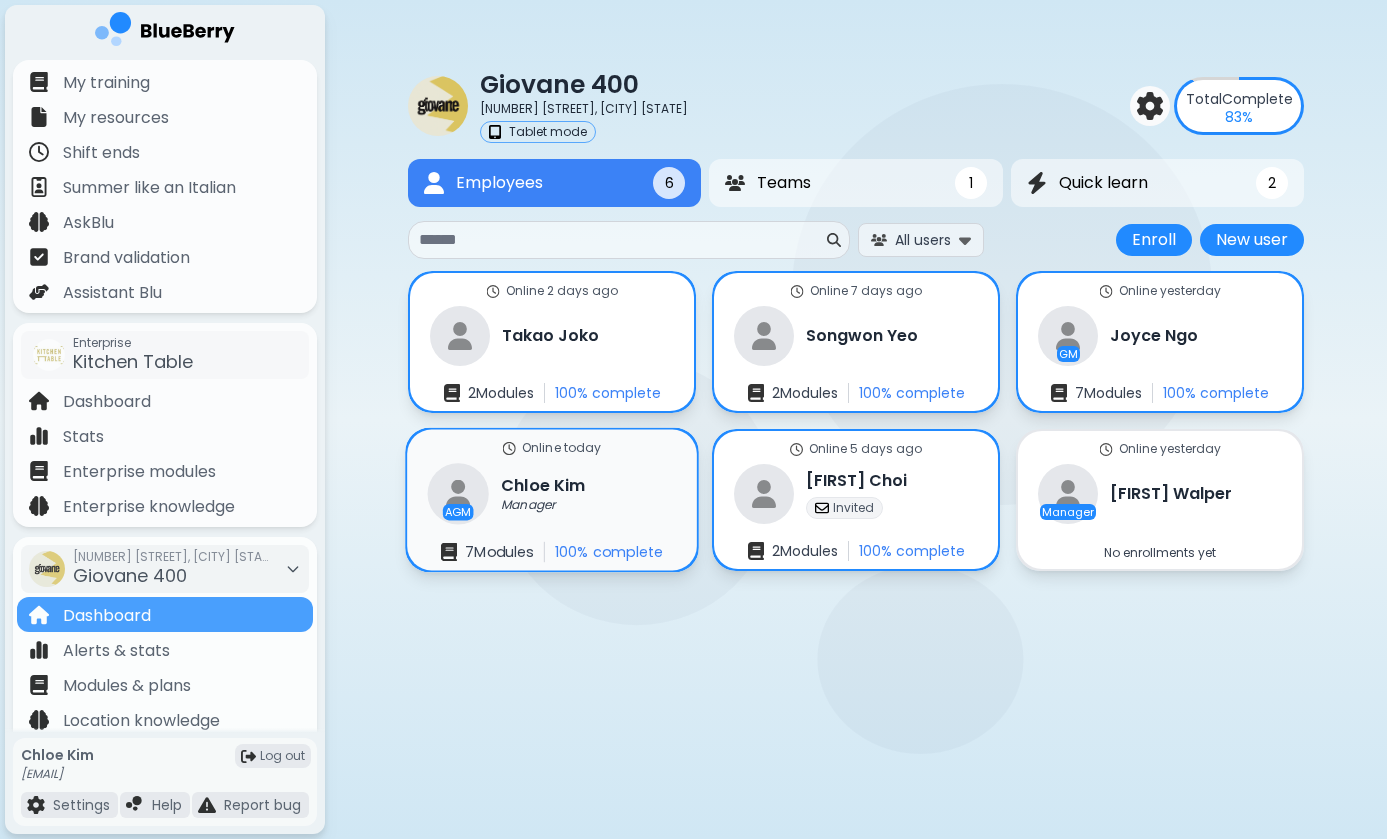 click on "[FIRST] [LAST]" at bounding box center [543, 485] 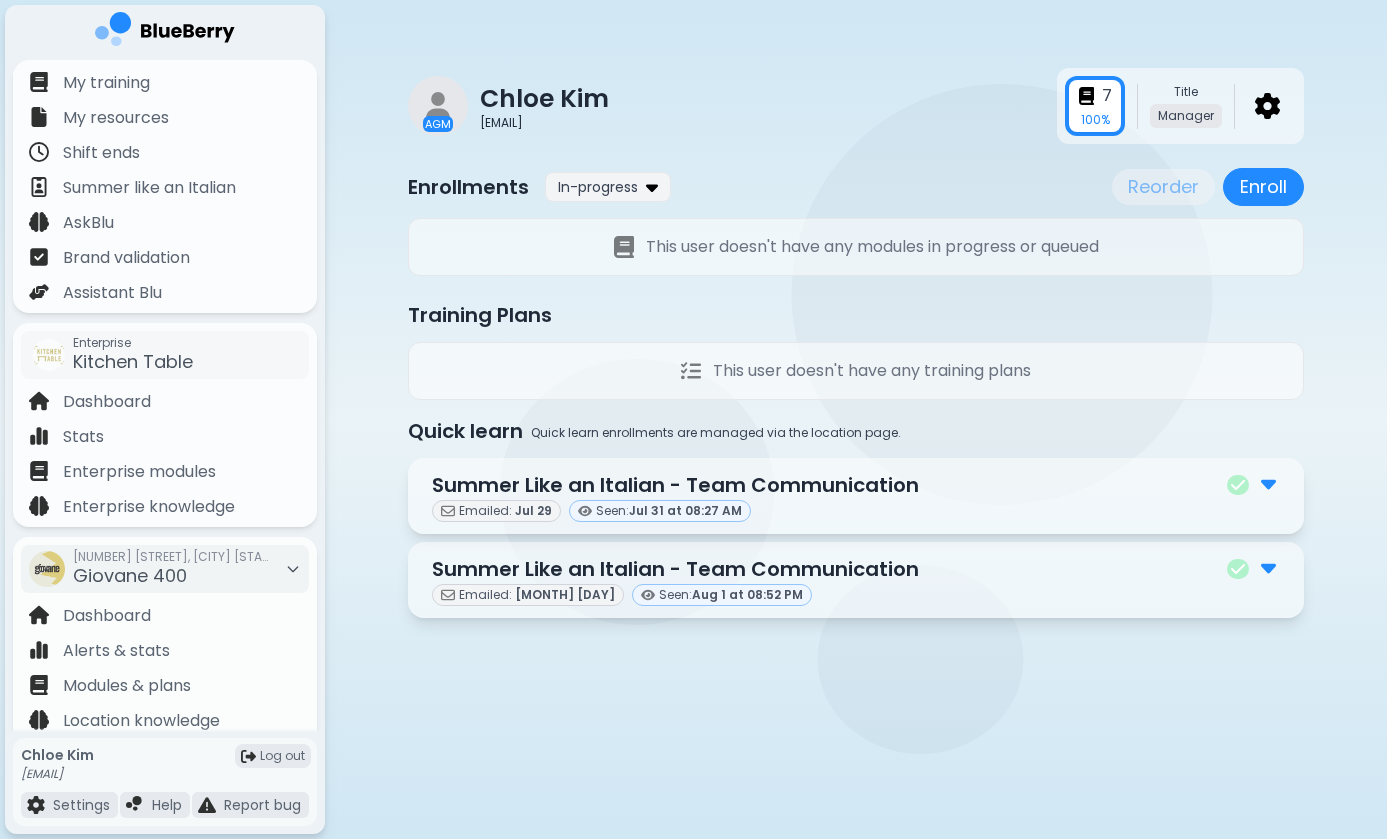 click at bounding box center (1253, 485) 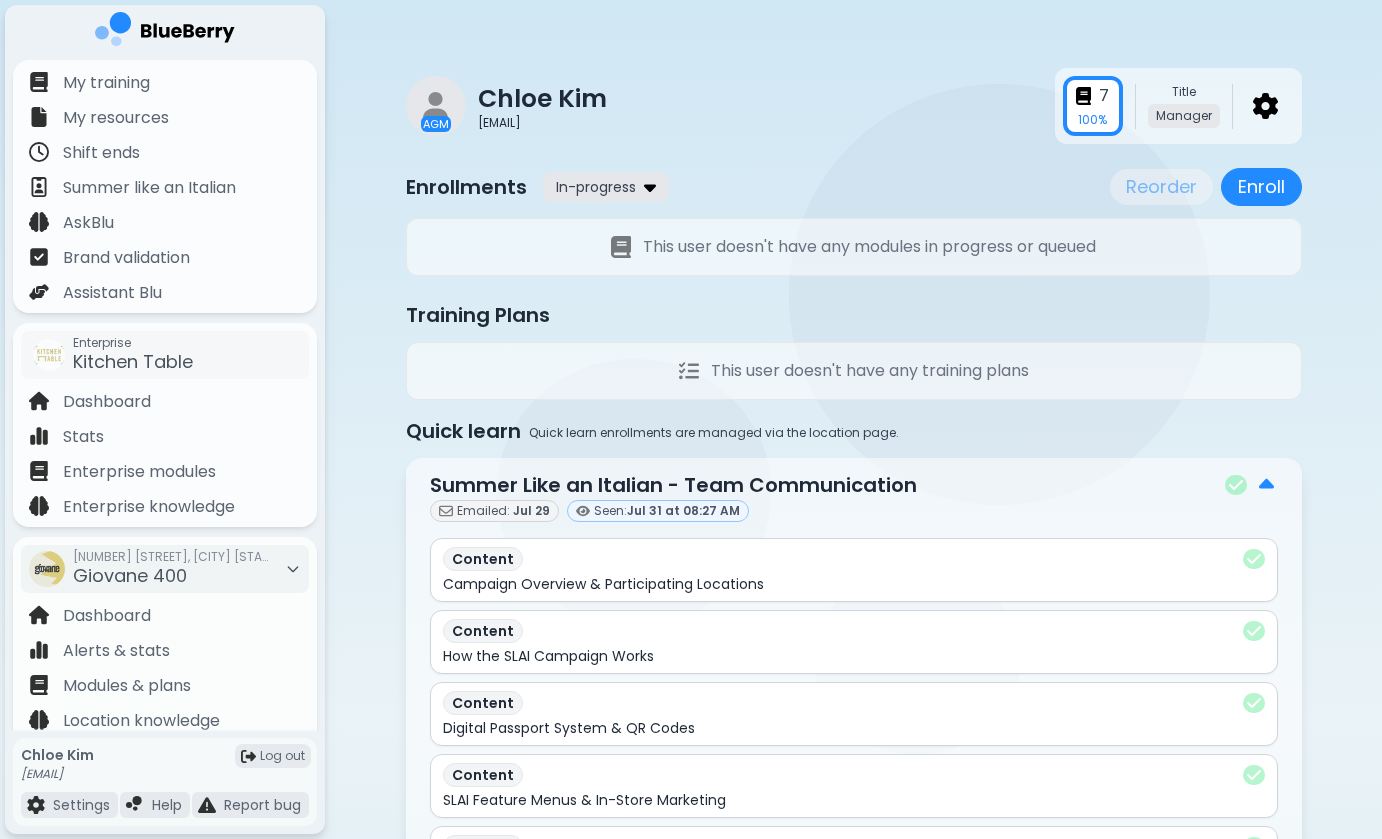 click on "In-progress" at bounding box center (606, 186) 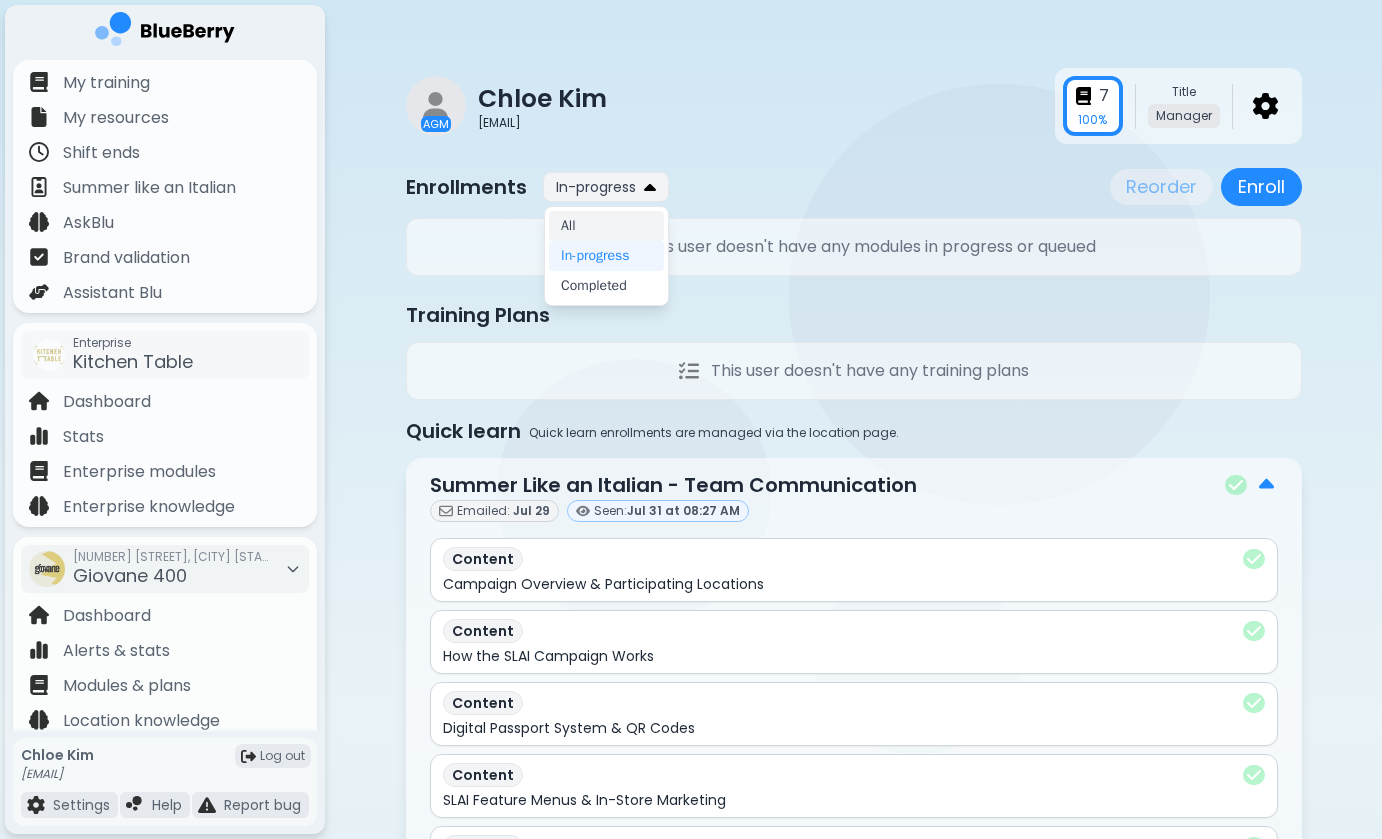 click on "All" at bounding box center (606, 226) 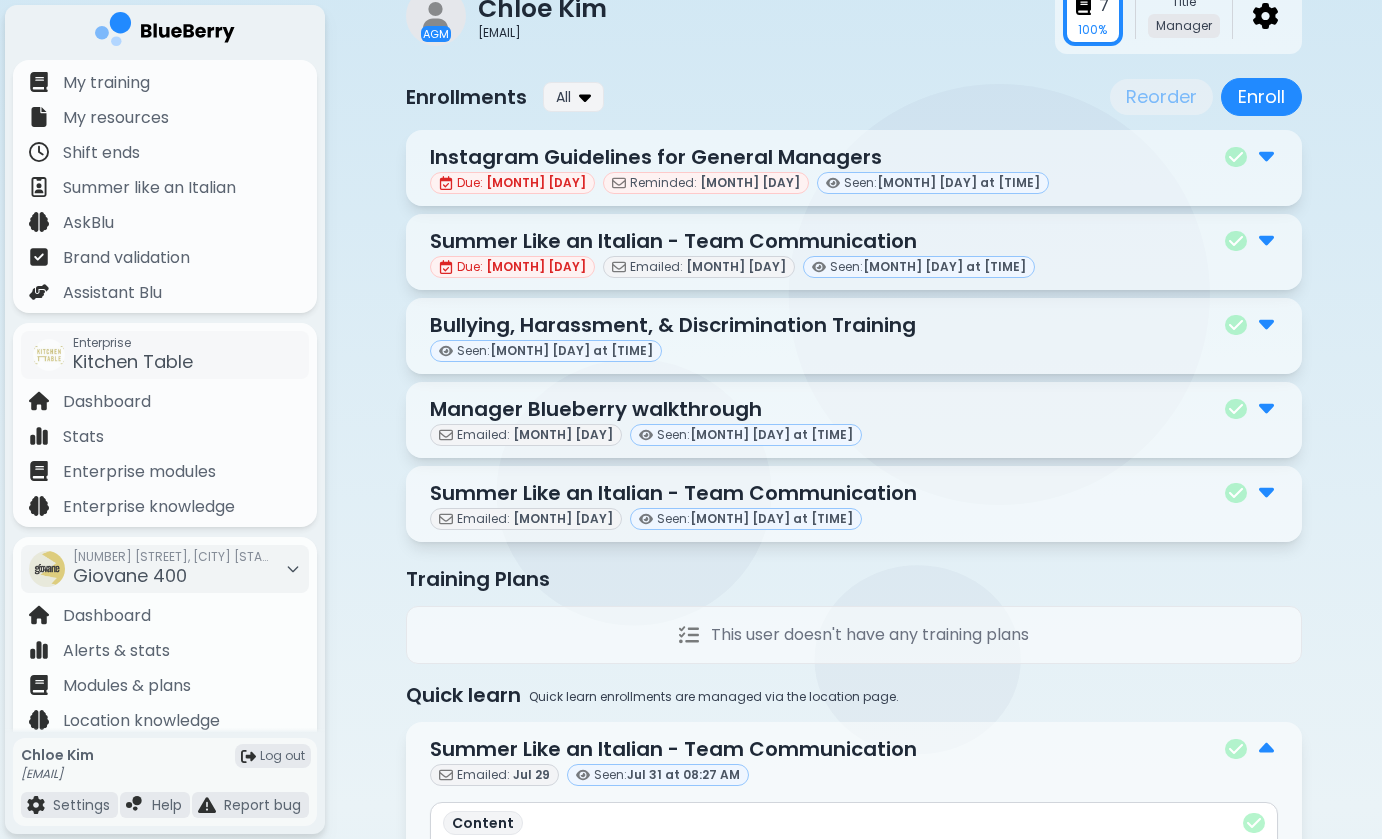 scroll, scrollTop: 104, scrollLeft: 0, axis: vertical 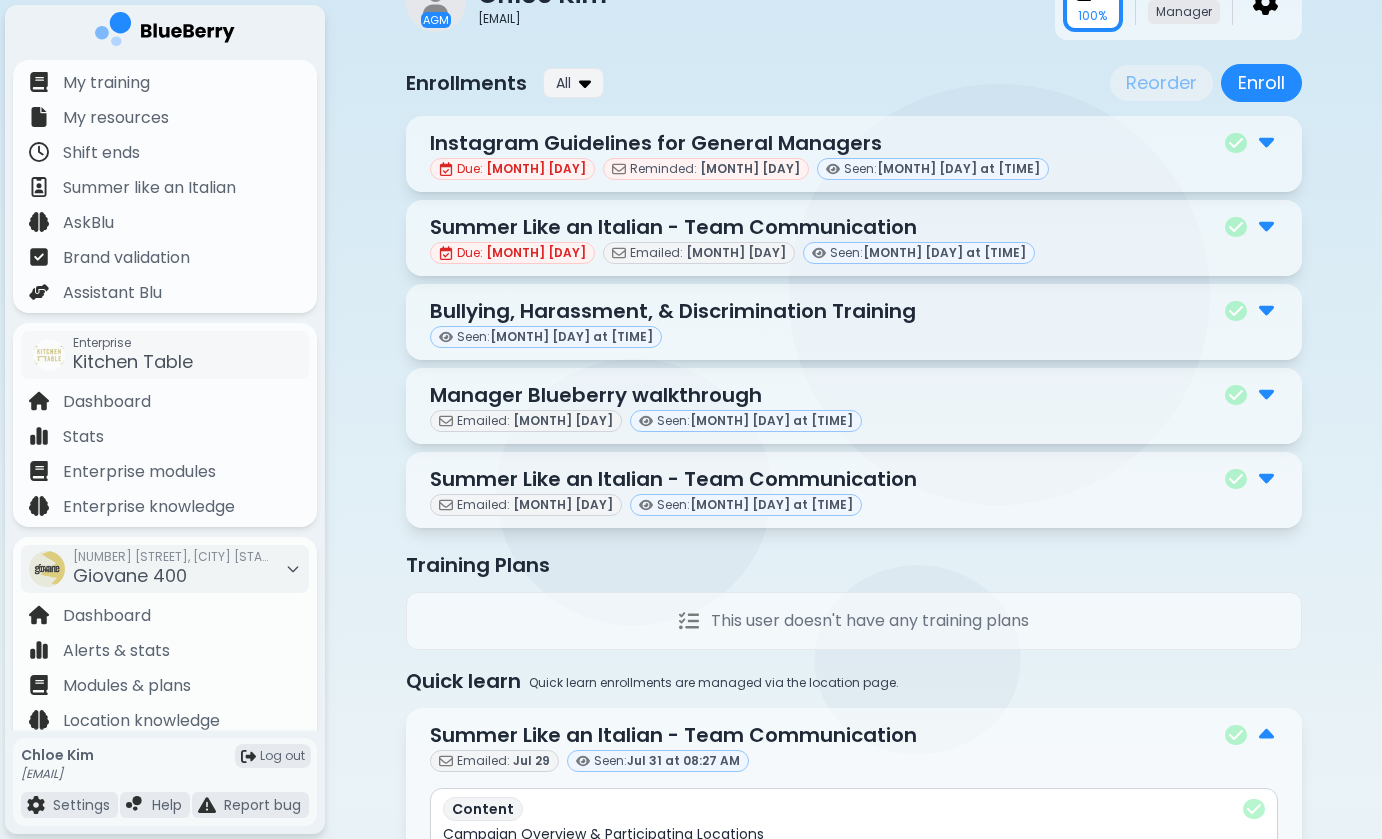 click at bounding box center (1266, 393) 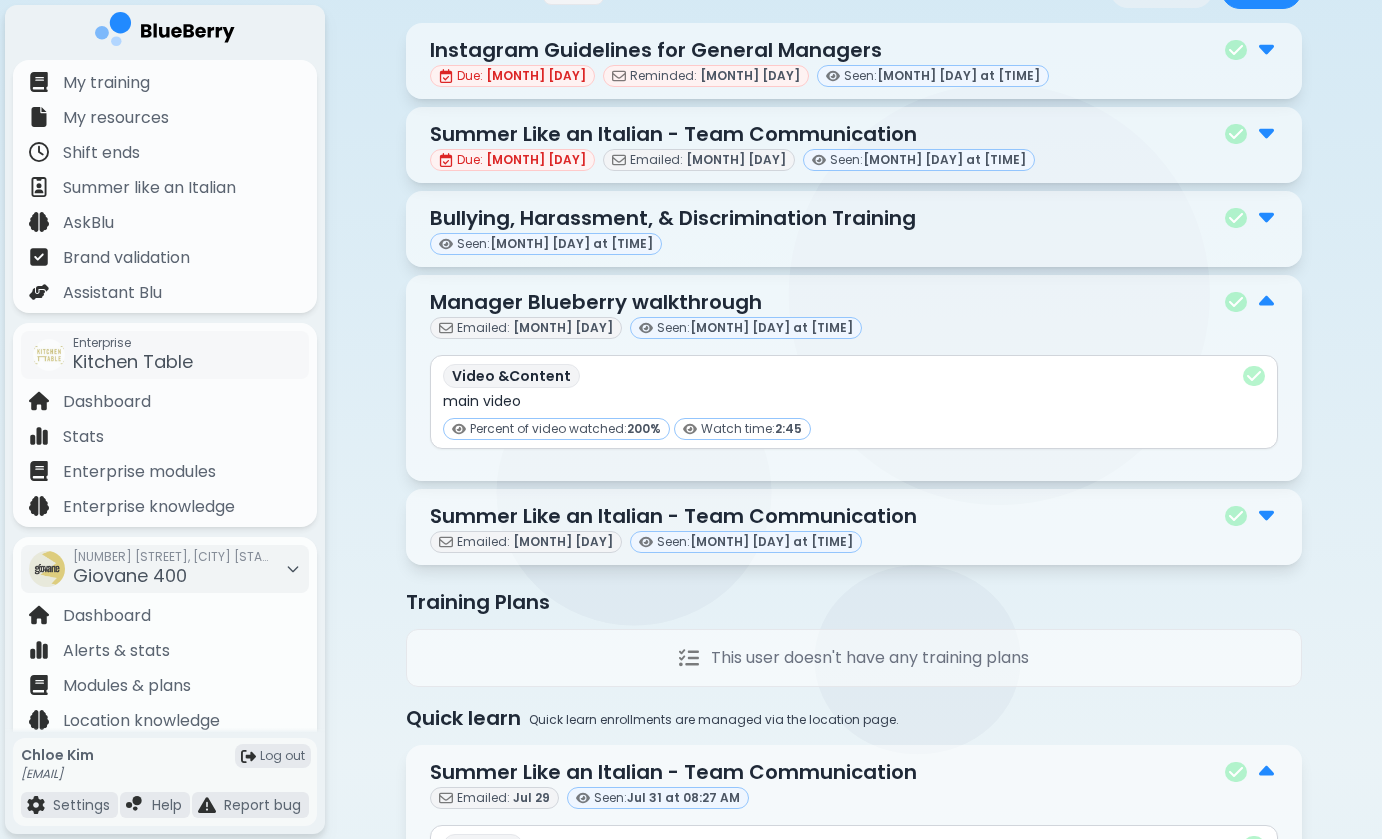 scroll, scrollTop: 201, scrollLeft: 0, axis: vertical 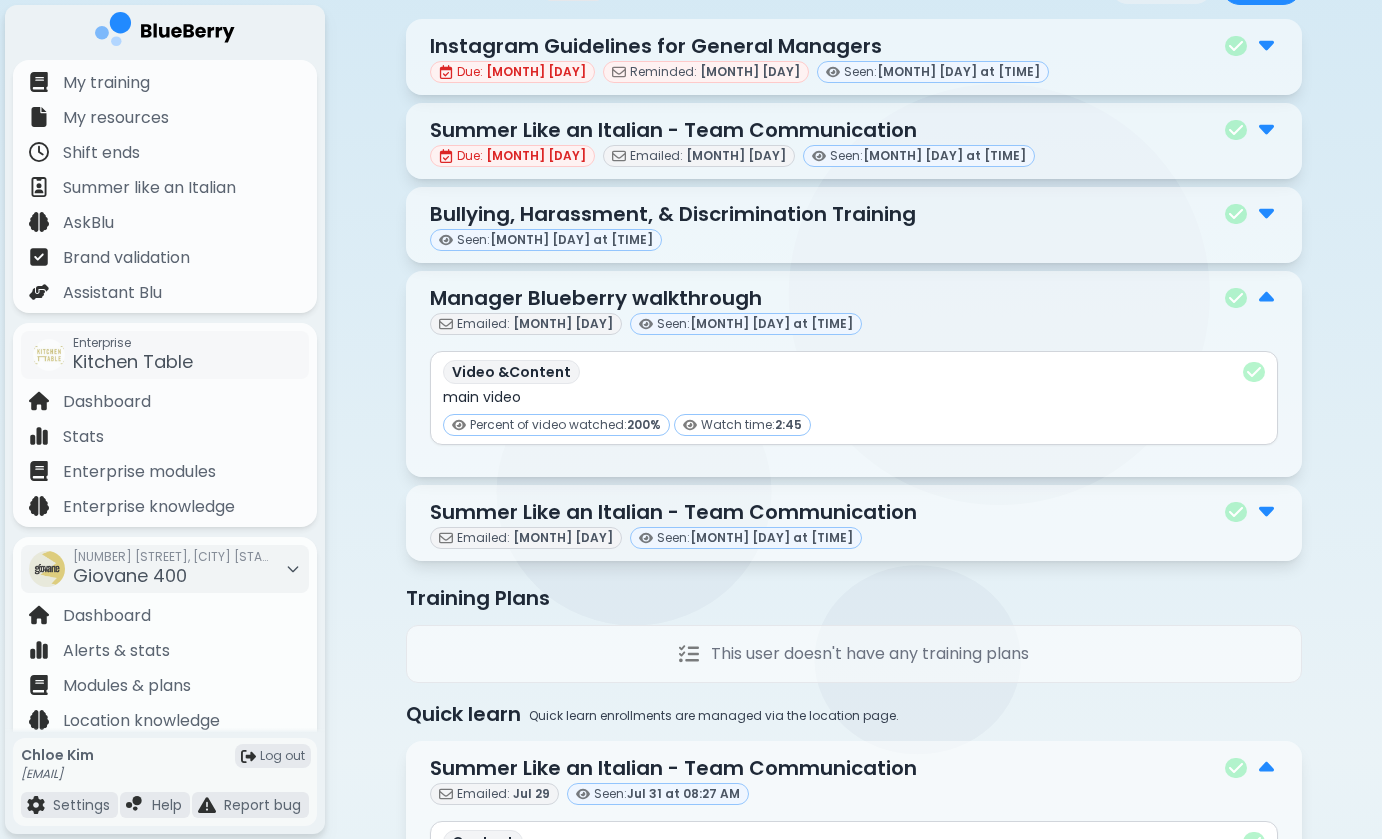 click on "Bullying, Harassment, & Discrimination Training" at bounding box center [854, 214] 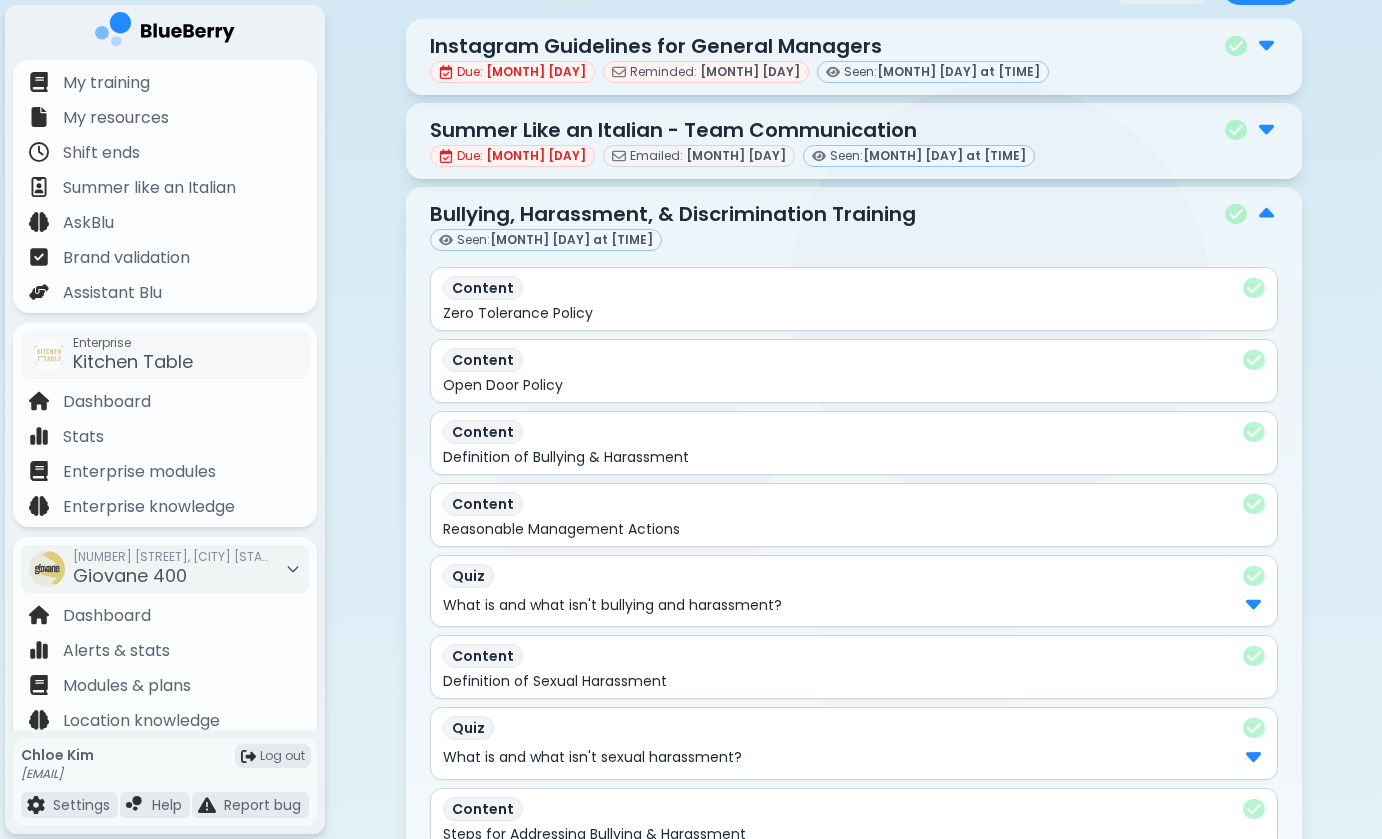 click on "Due: [MONTH] [DAY] Emailed: [MONTH] [DAY] at [TIME] Seen: [MONTH] [DAY] at [TIME]" at bounding box center [854, 156] 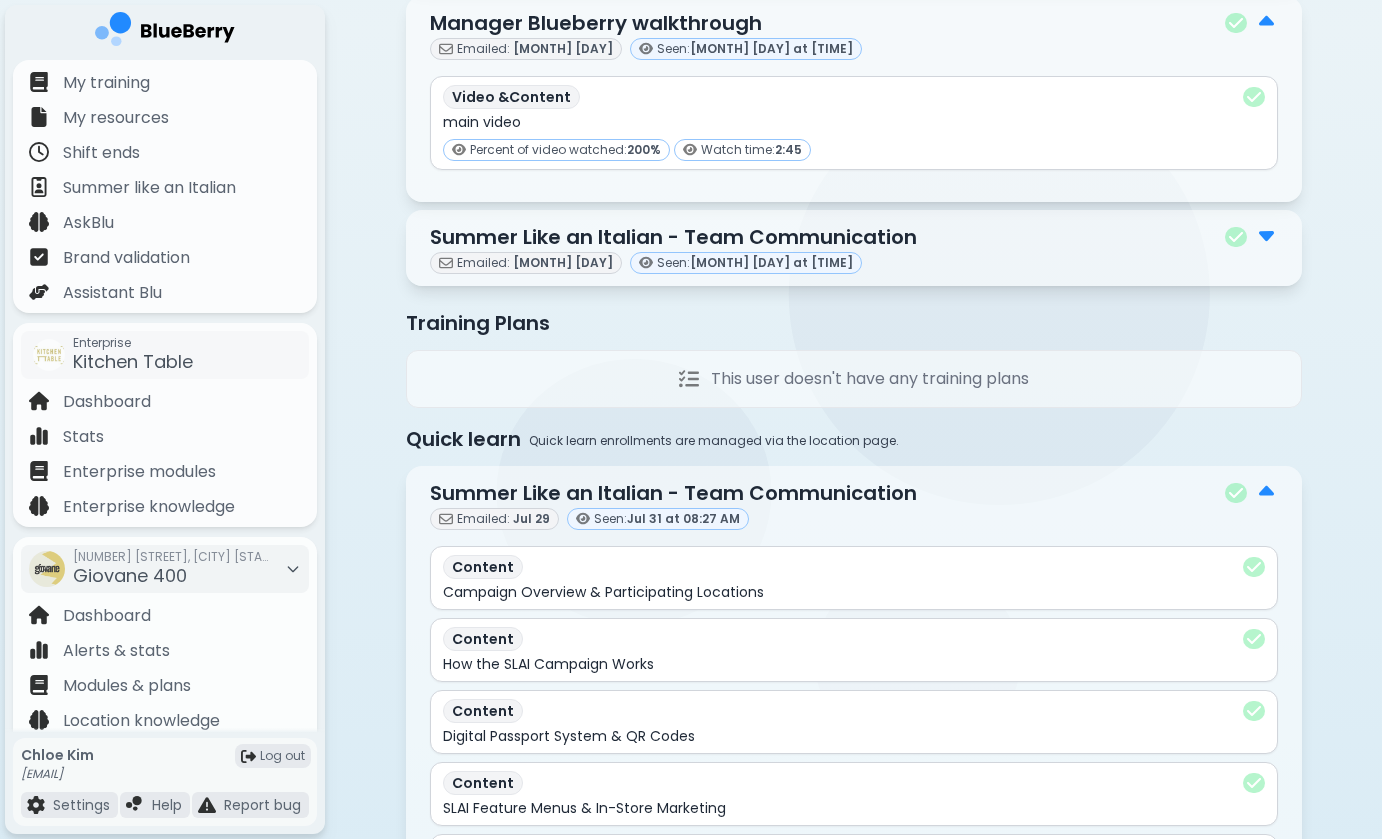 scroll, scrollTop: 1397, scrollLeft: 0, axis: vertical 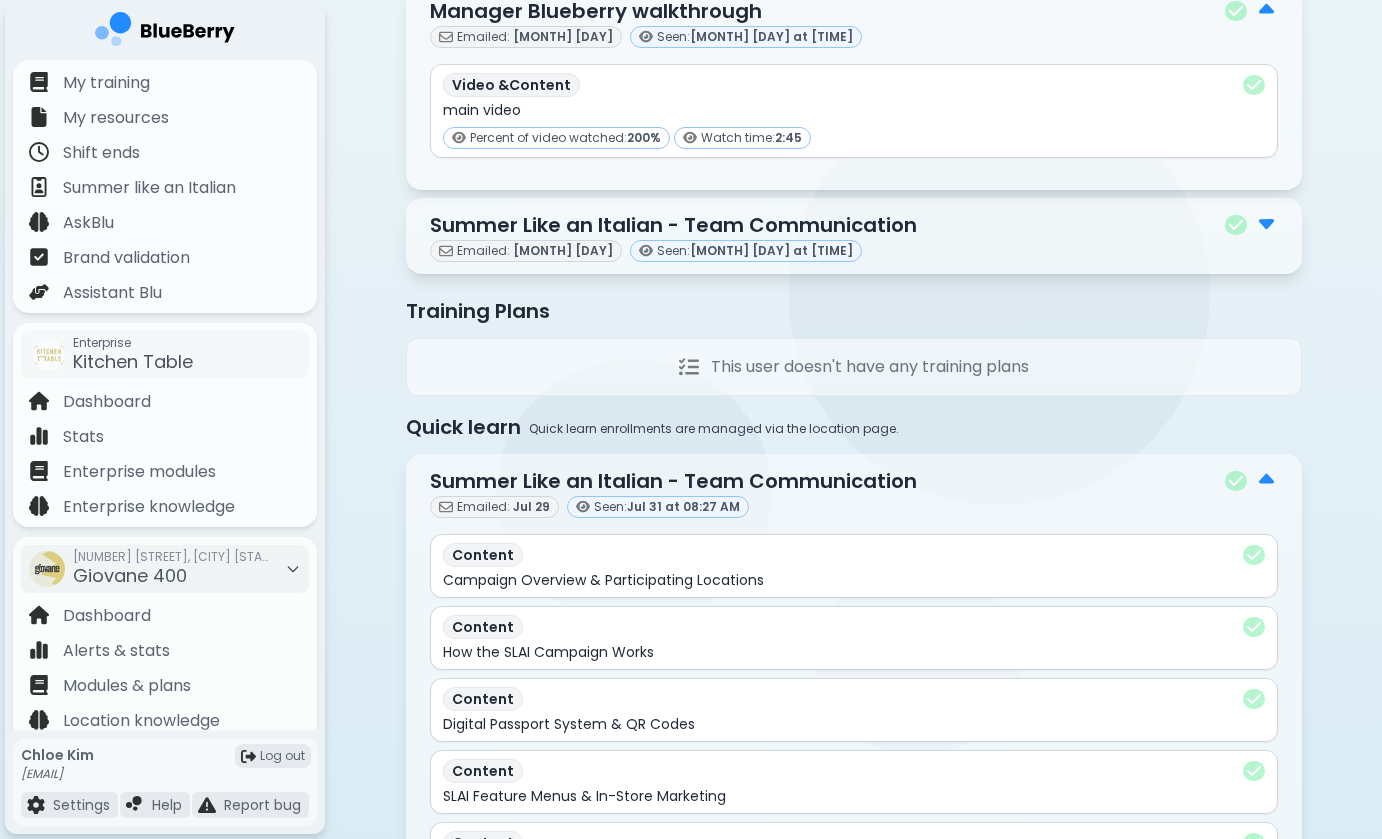 click on "Summer Like an Italian - Team Communication" at bounding box center [854, 225] 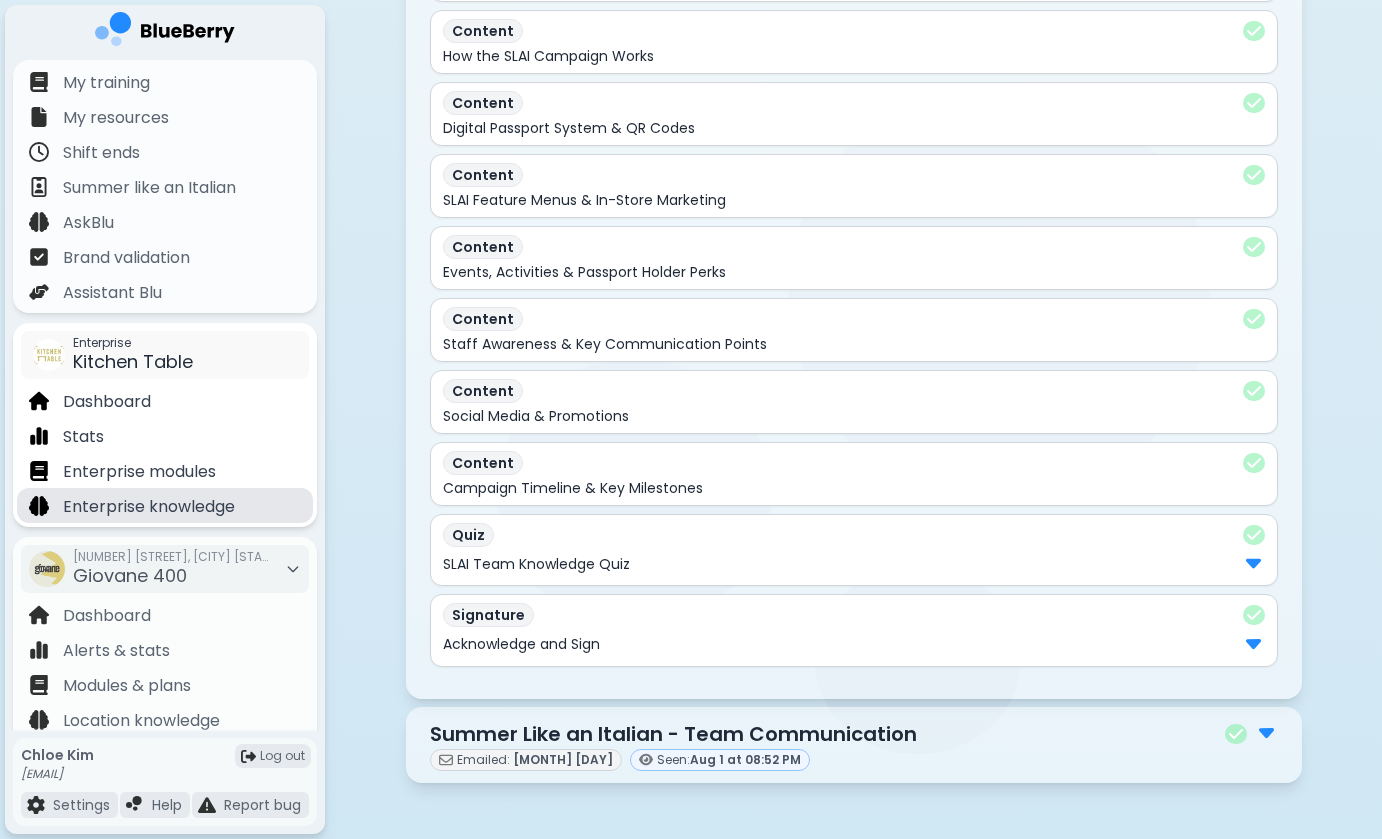 scroll, scrollTop: 2757, scrollLeft: 0, axis: vertical 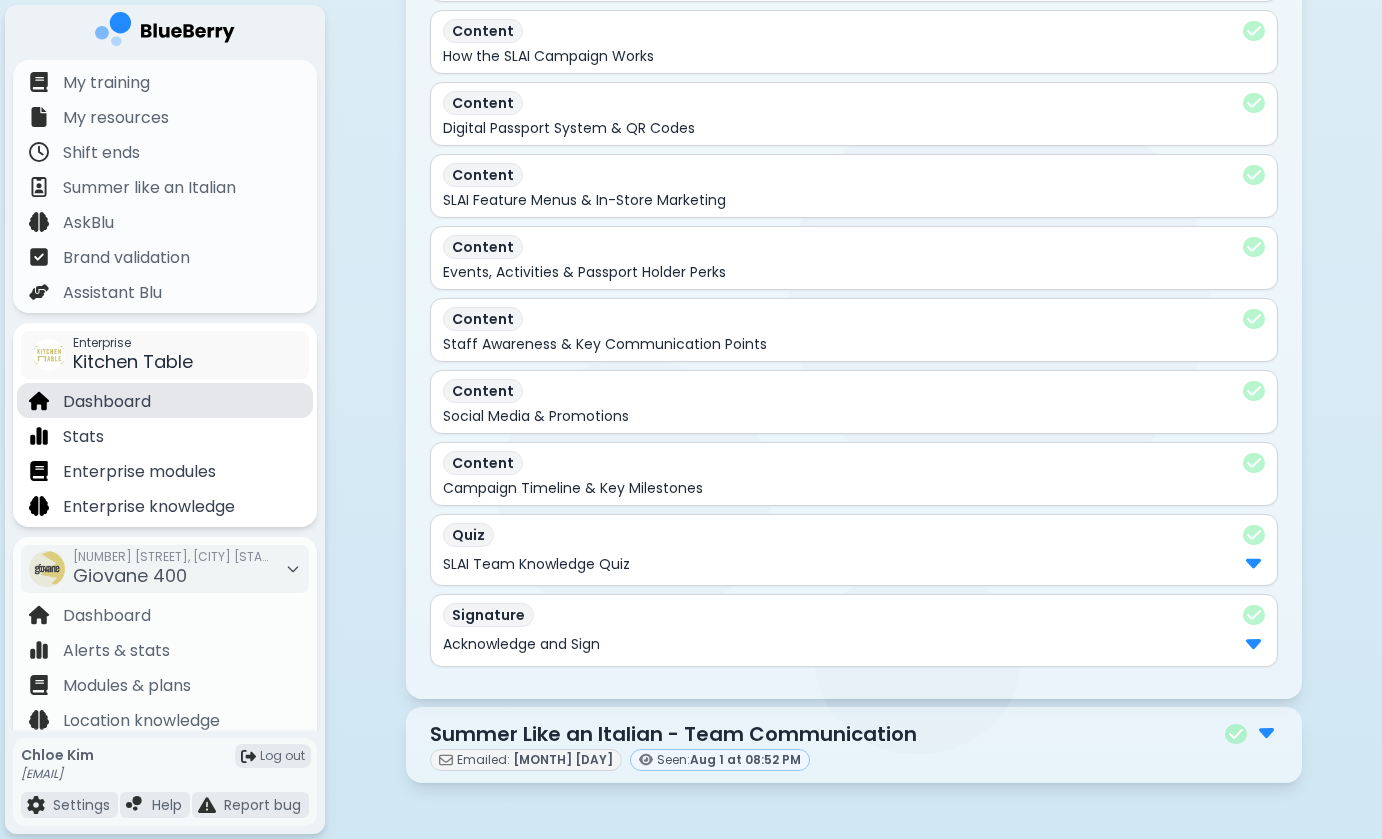 click on "Dashboard" at bounding box center (107, 402) 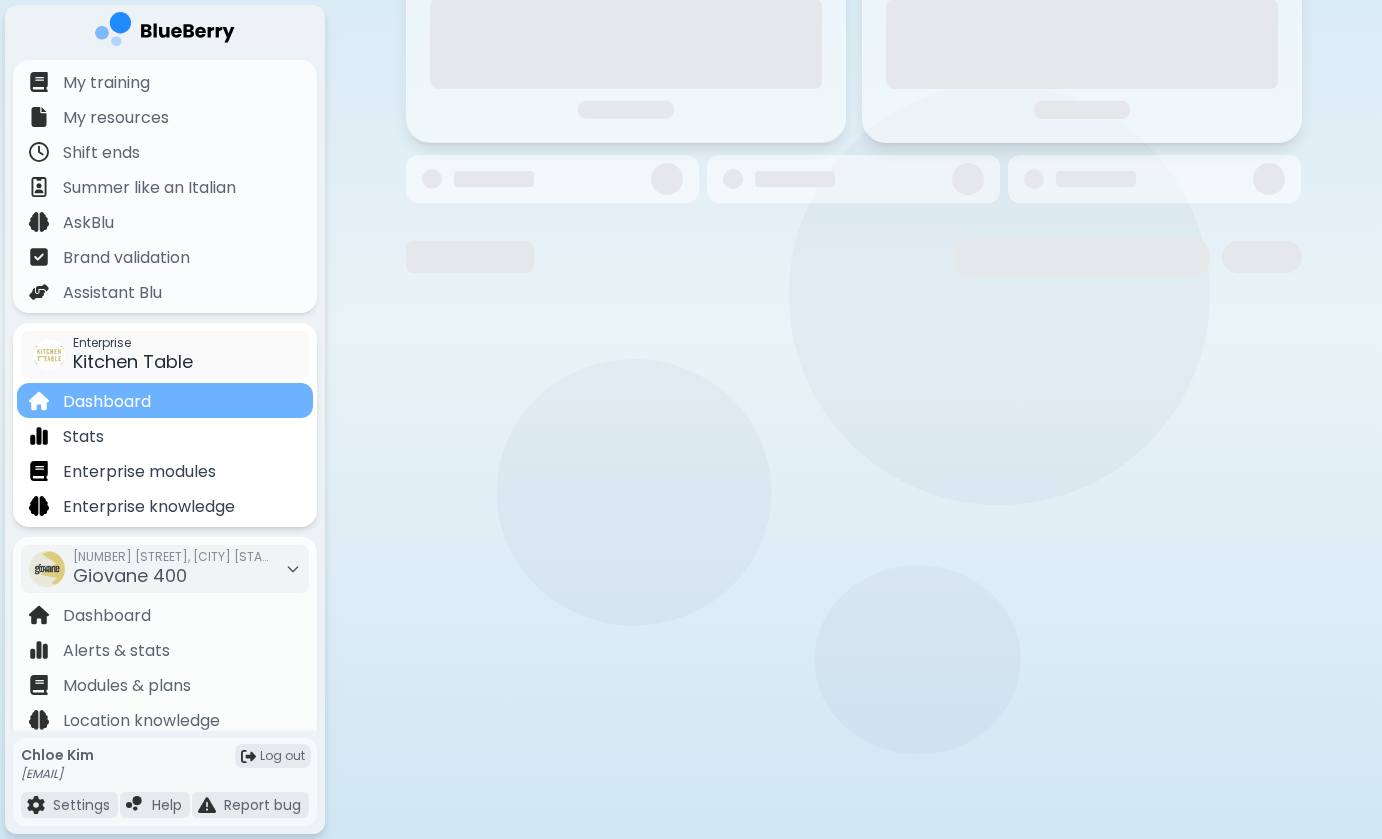 scroll, scrollTop: 0, scrollLeft: 0, axis: both 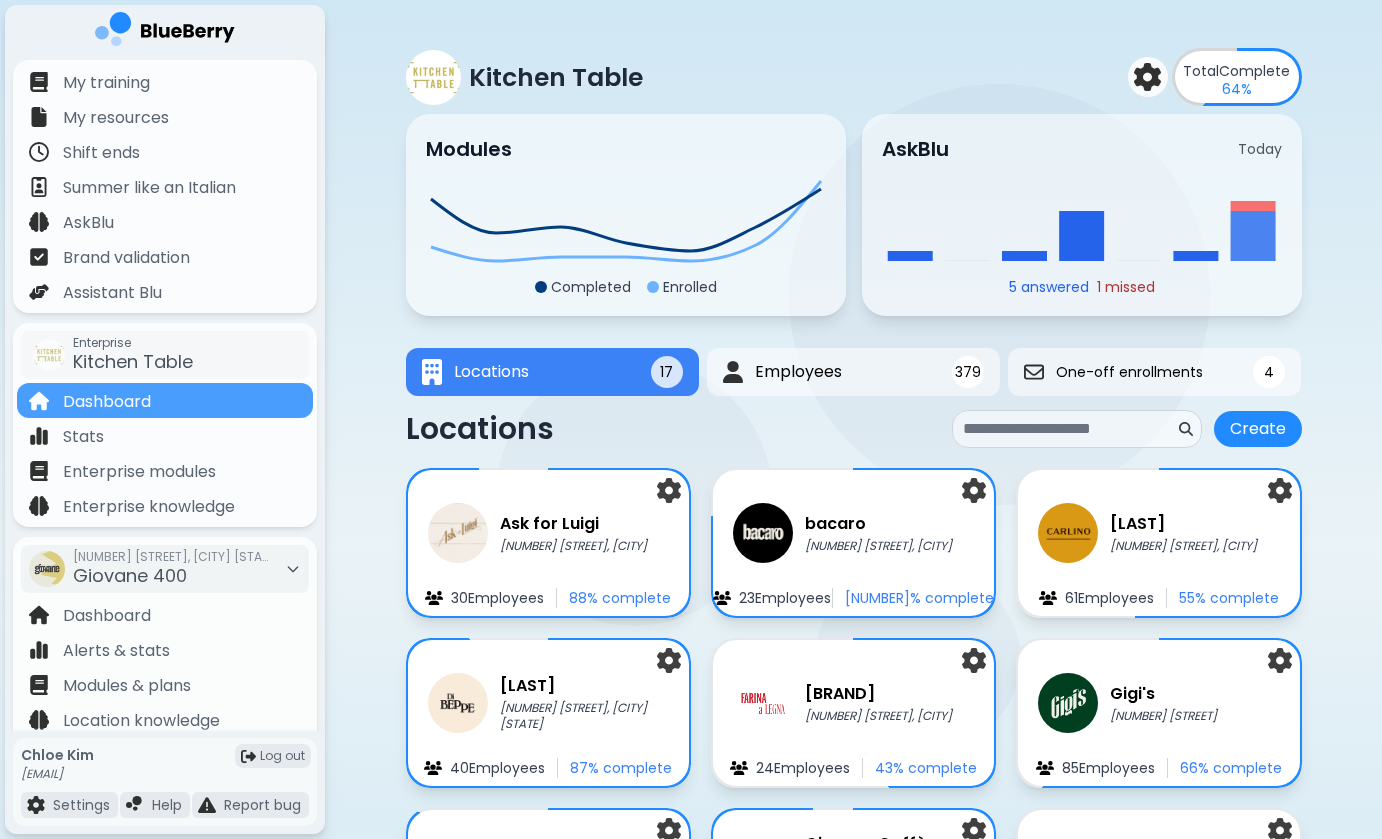 click 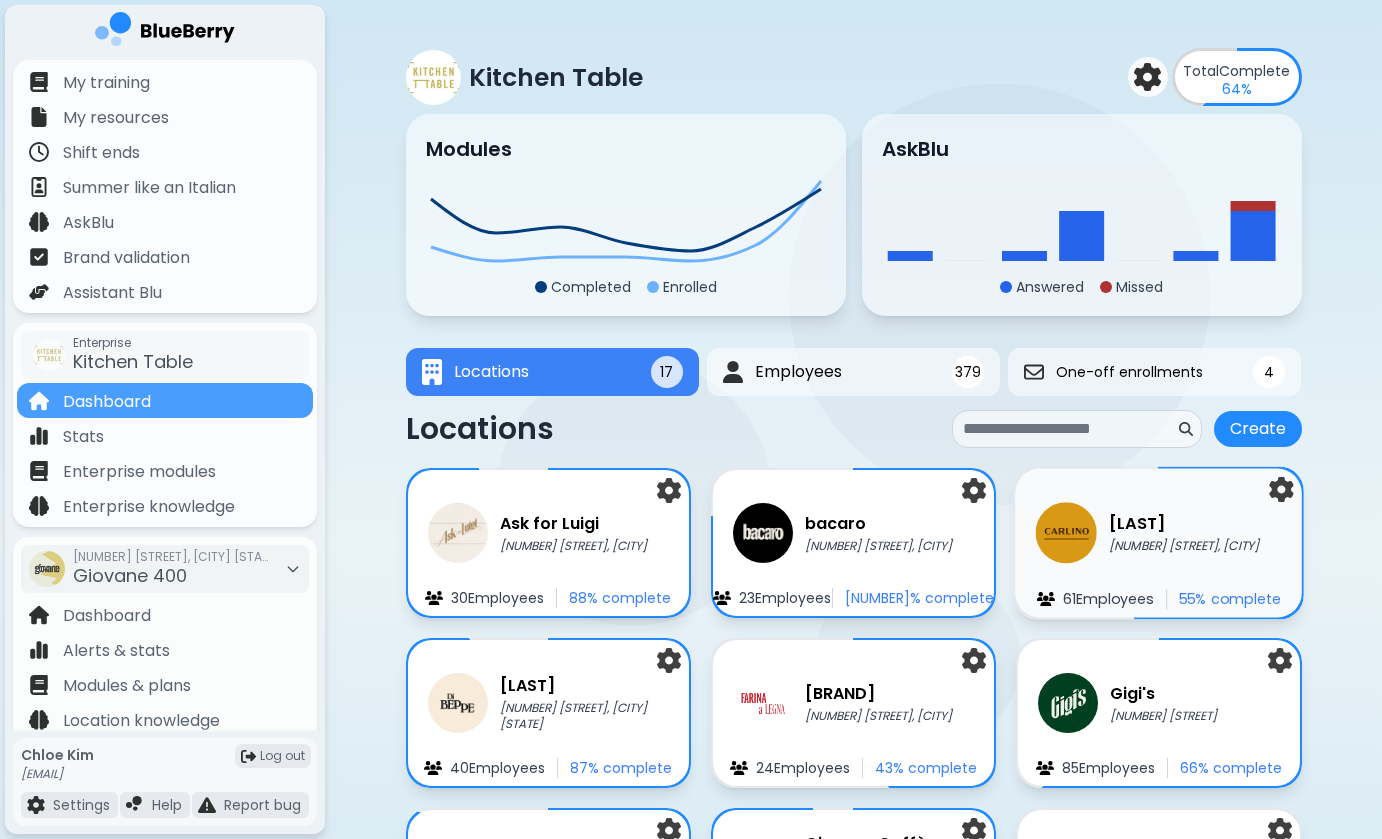click on "[NUMBER] [STREET], [CITY]" at bounding box center [1184, 546] 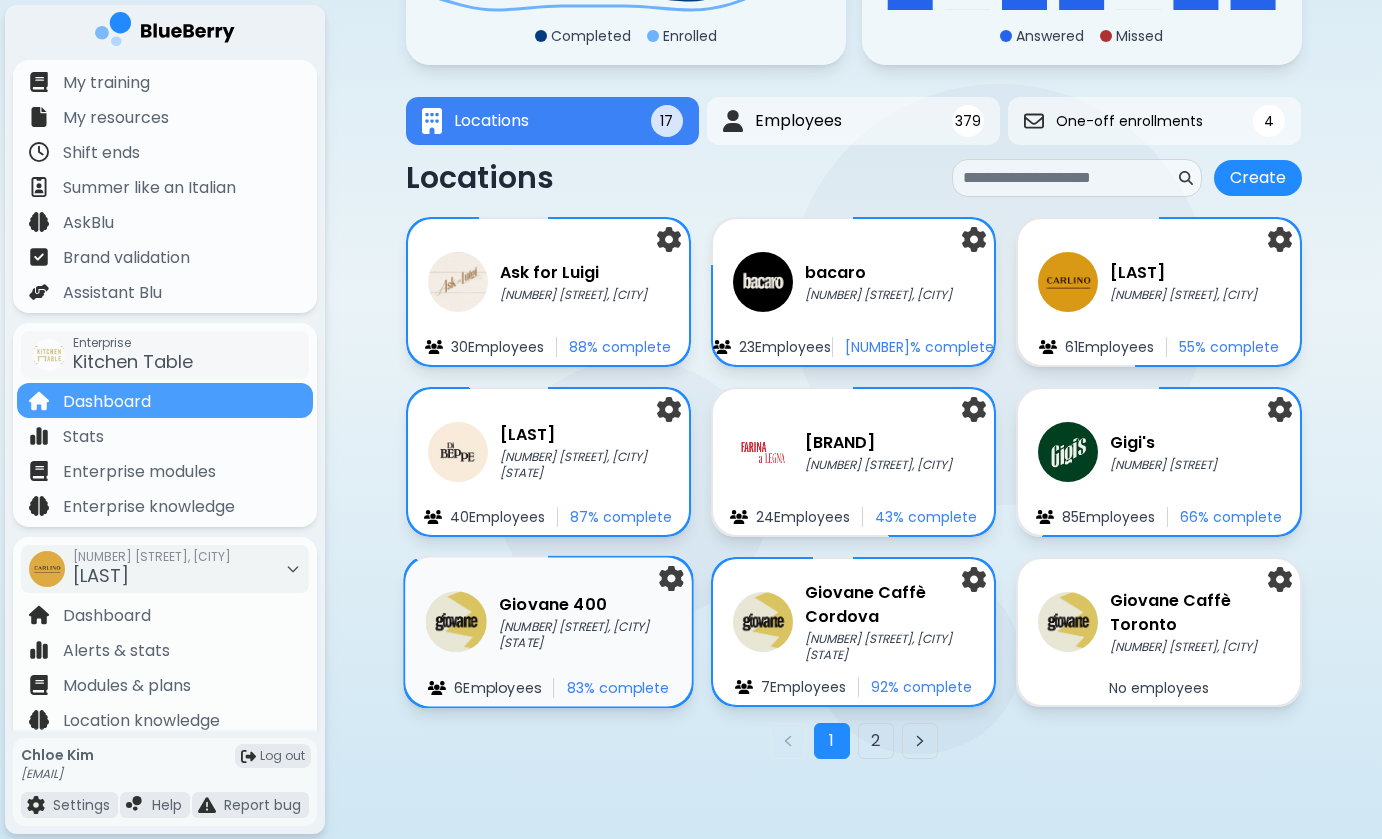 scroll, scrollTop: 252, scrollLeft: 0, axis: vertical 